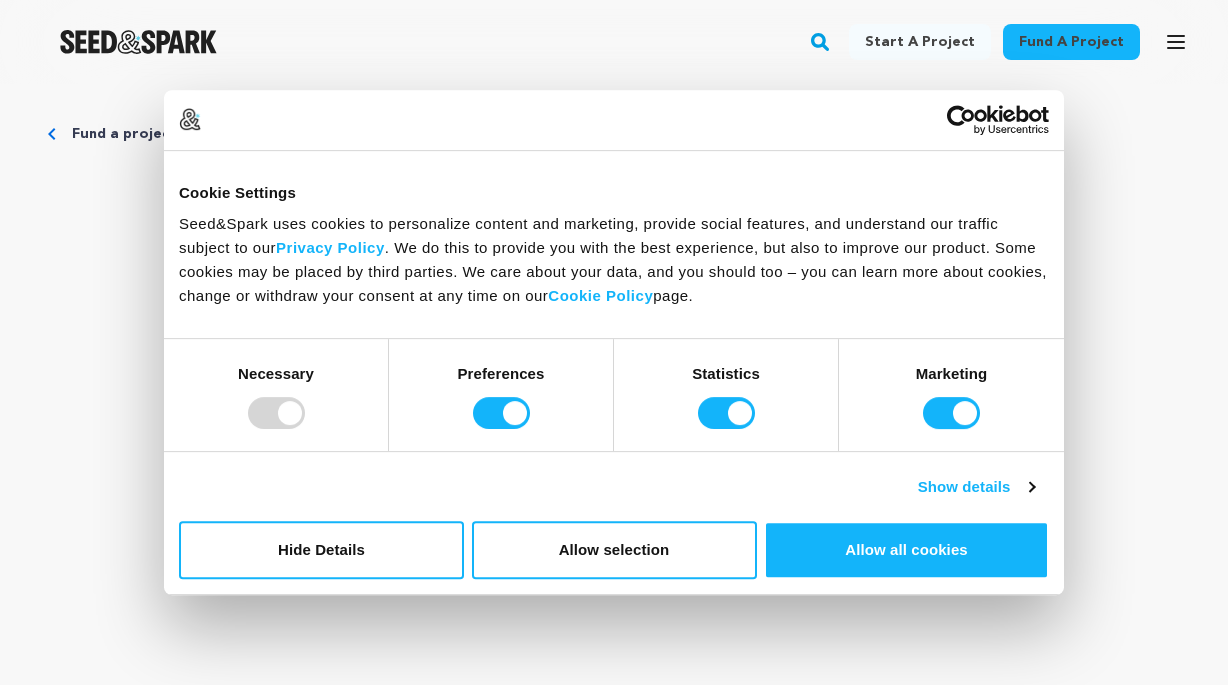 scroll, scrollTop: 0, scrollLeft: 0, axis: both 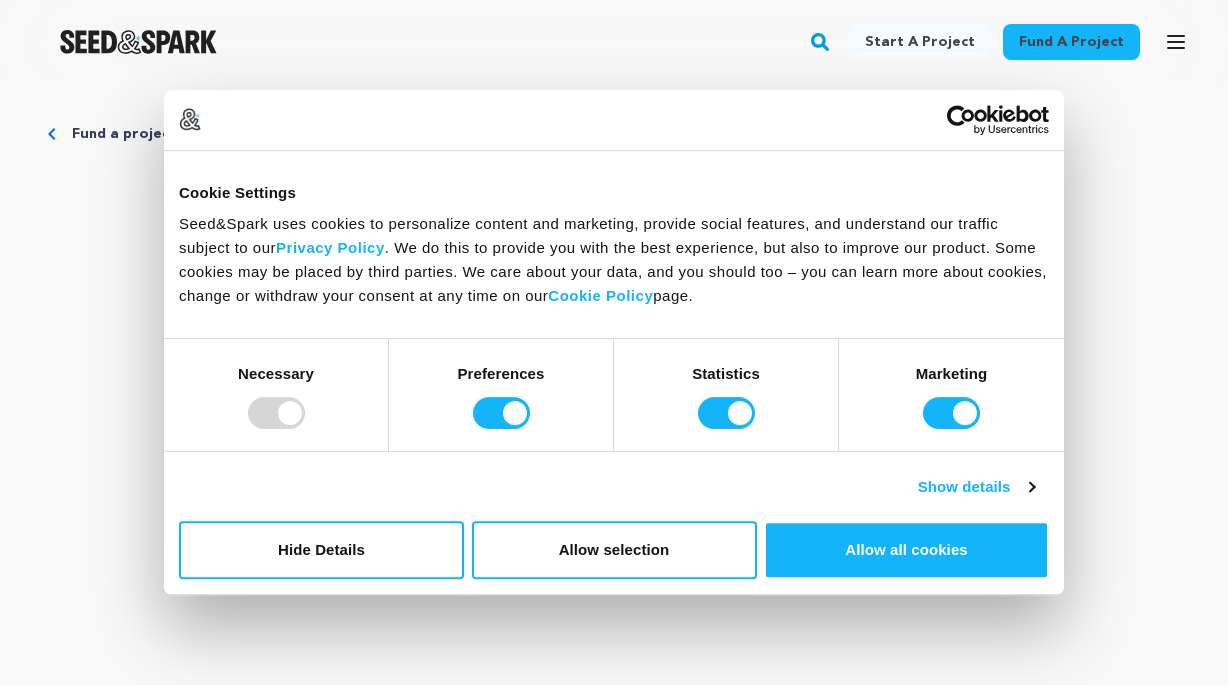 click at bounding box center (276, 413) 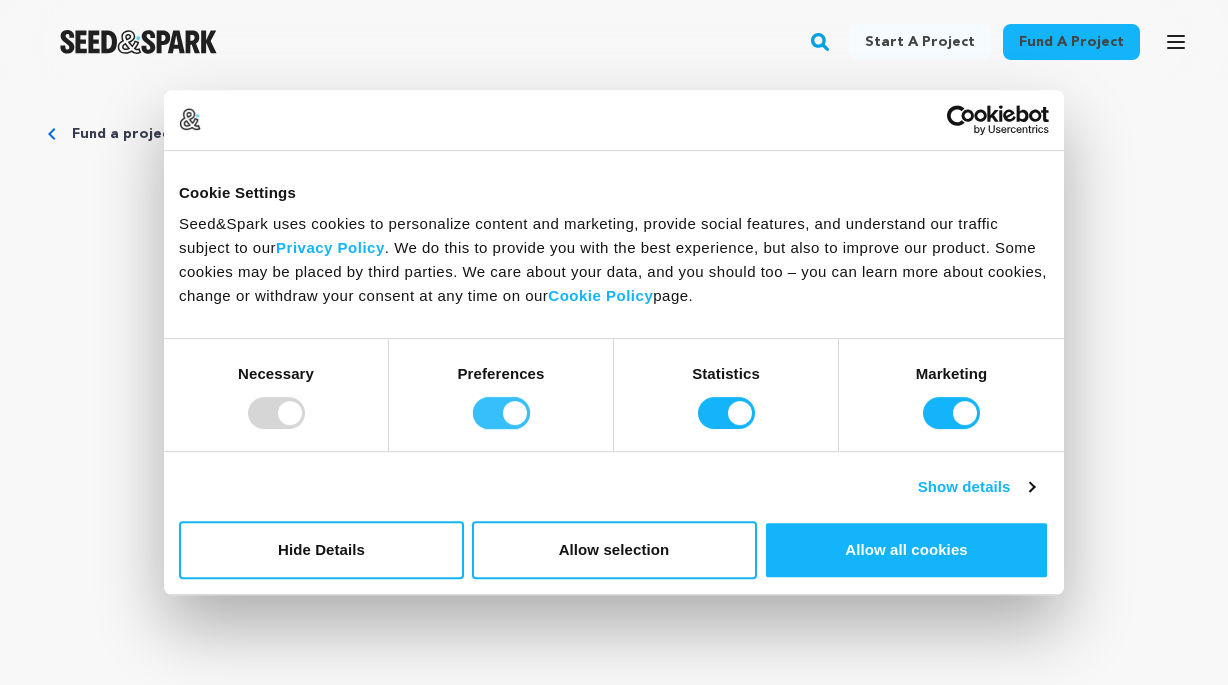 click on "Preferences" at bounding box center [501, 413] 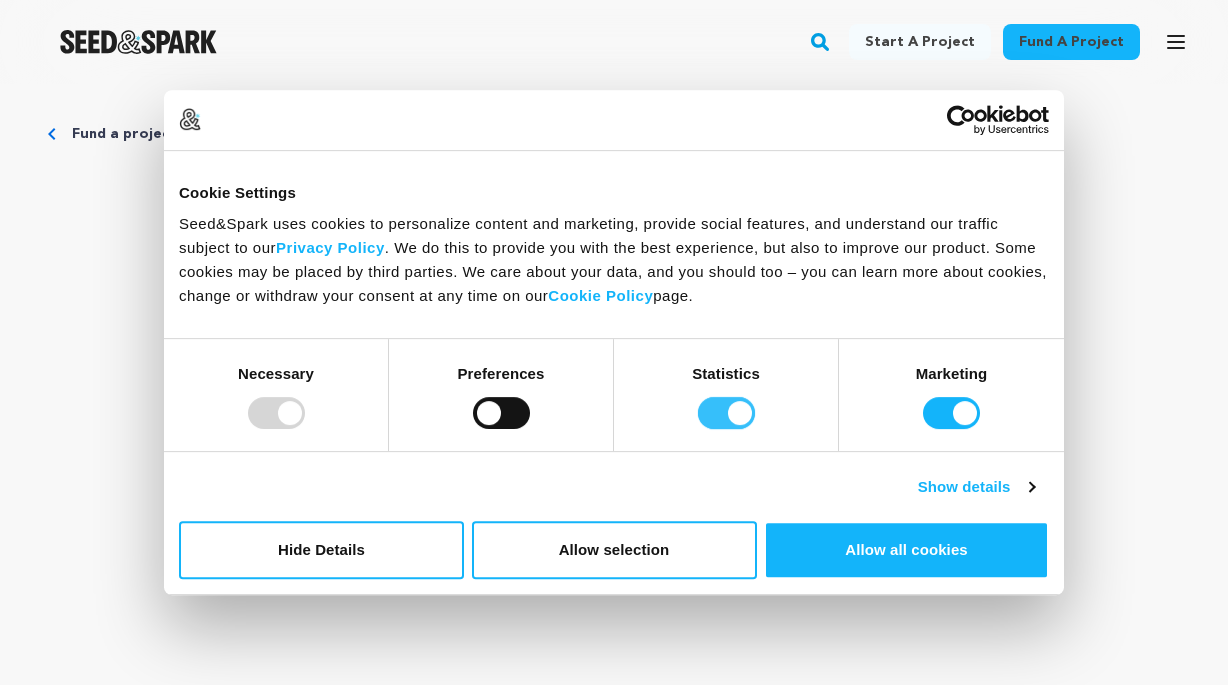 click on "Statistics" at bounding box center [726, 413] 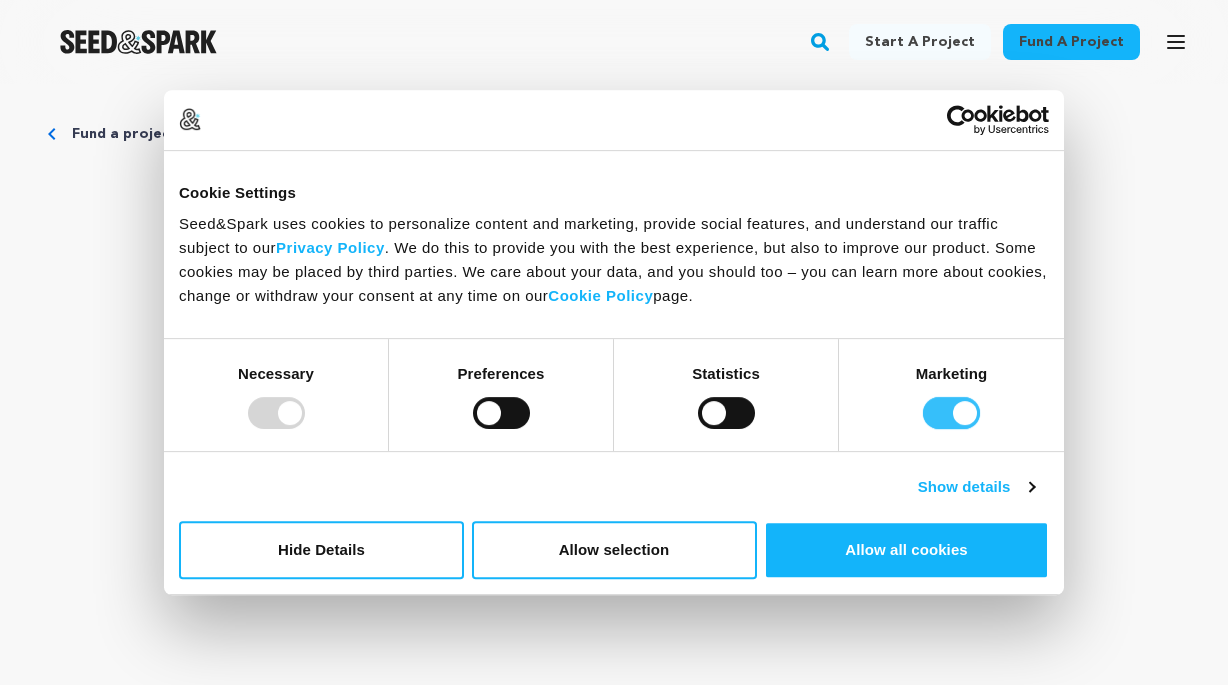 click on "Marketing" at bounding box center [951, 413] 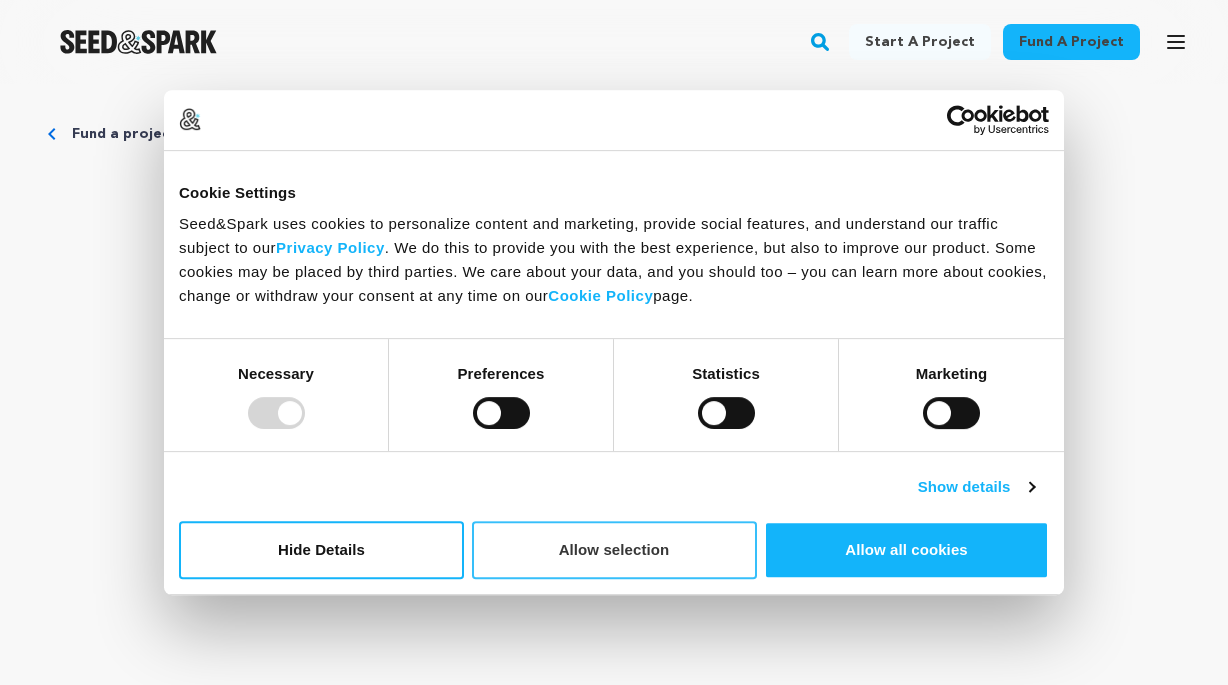 click on "Allow selection" at bounding box center [614, 550] 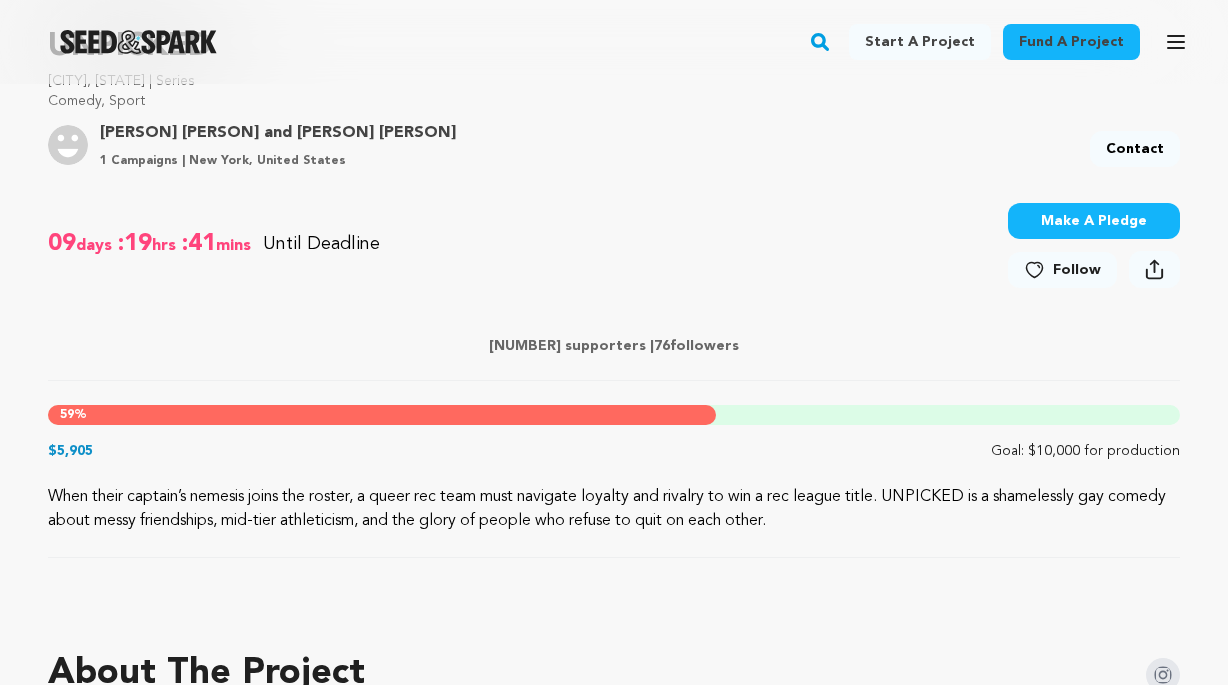scroll, scrollTop: 695, scrollLeft: 0, axis: vertical 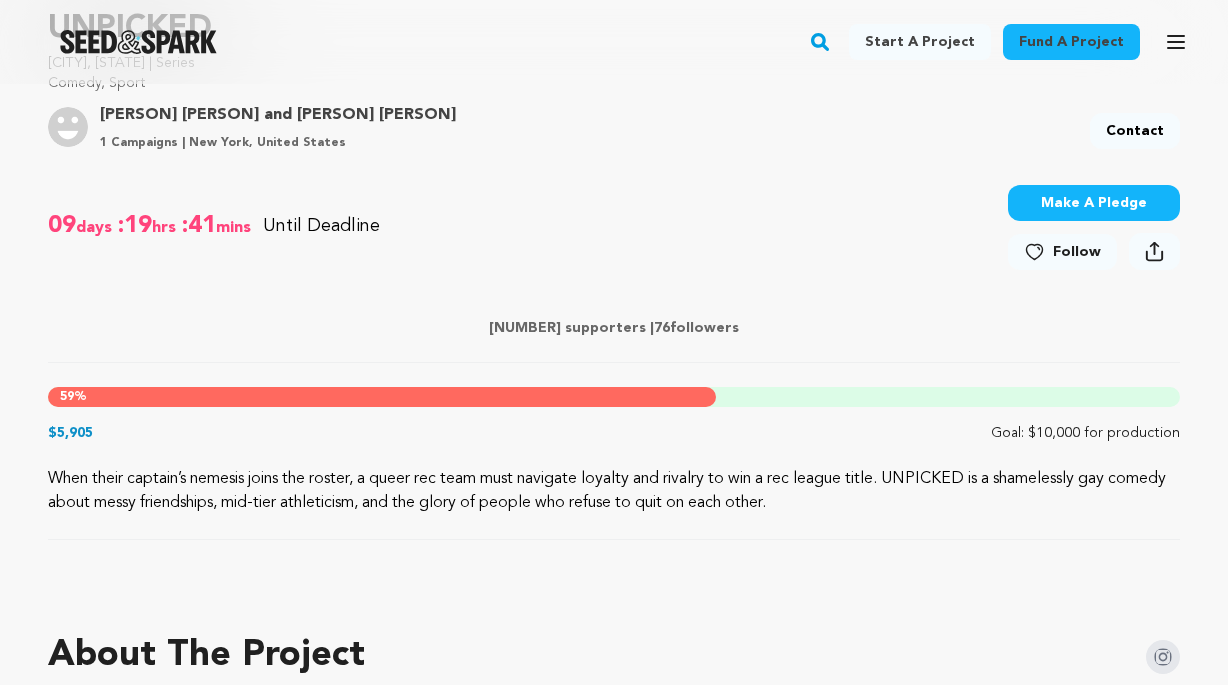 click on "Make A Pledge" at bounding box center [1094, 203] 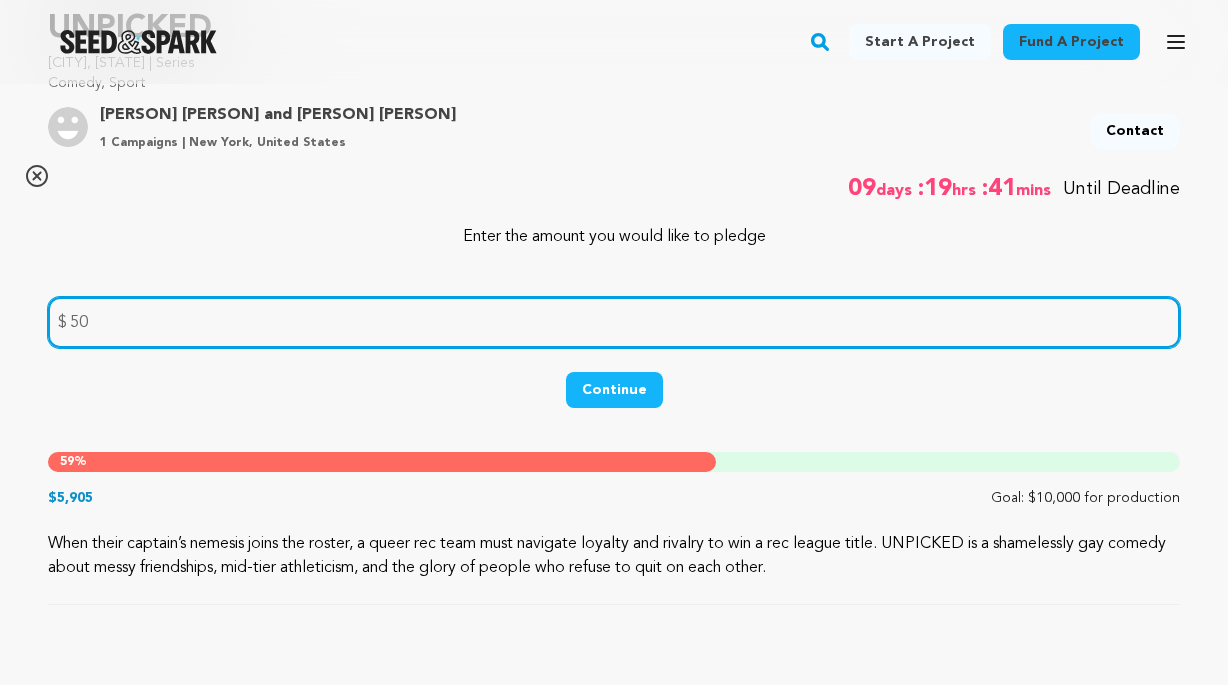 type on "50" 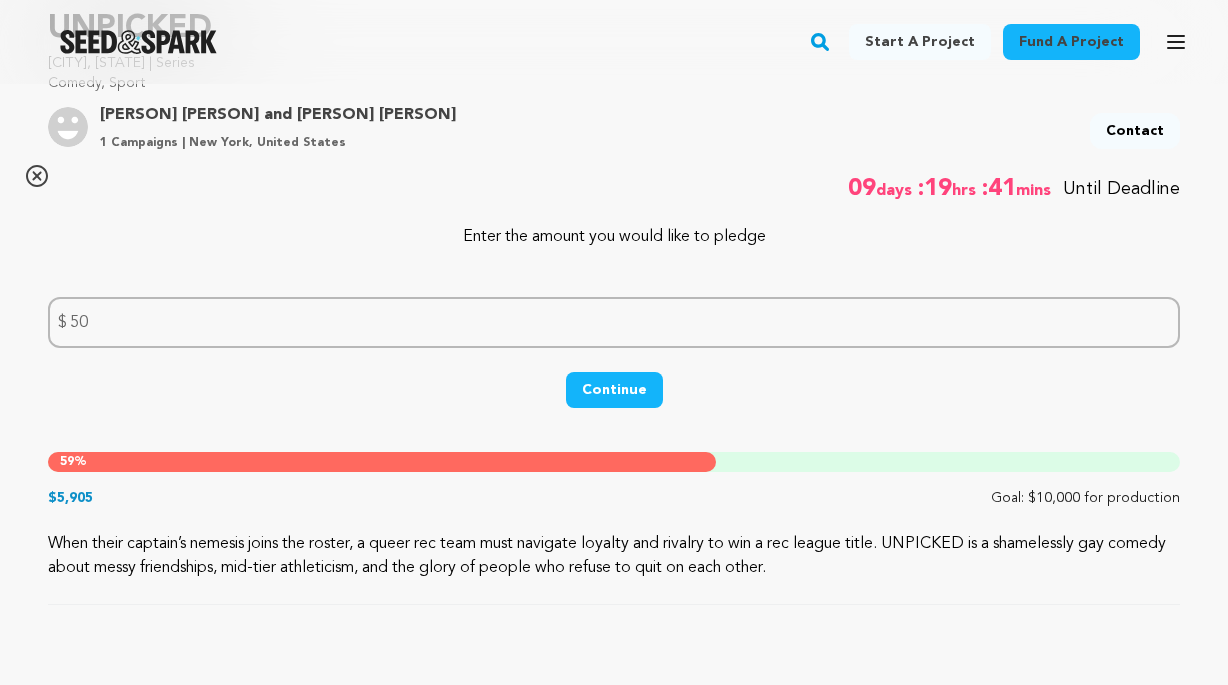 click on "Continue" at bounding box center [614, 390] 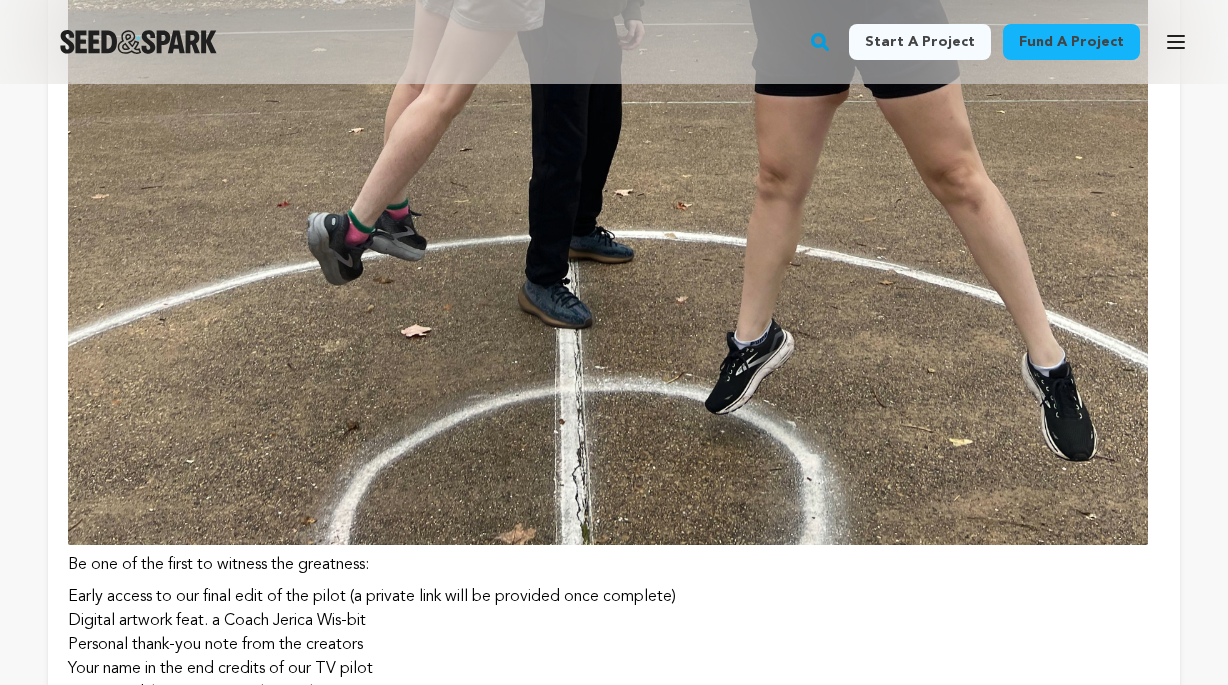 scroll, scrollTop: 5680, scrollLeft: 0, axis: vertical 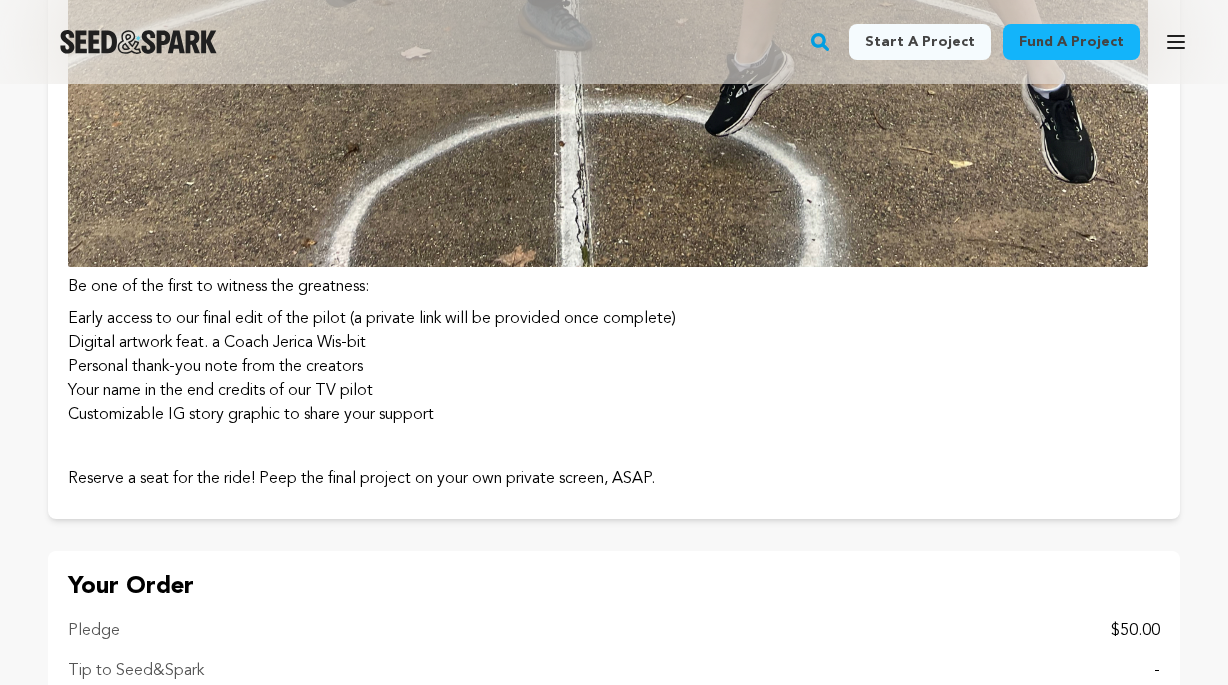 click on "Your name in the end credits of our TV pilot" at bounding box center (614, 391) 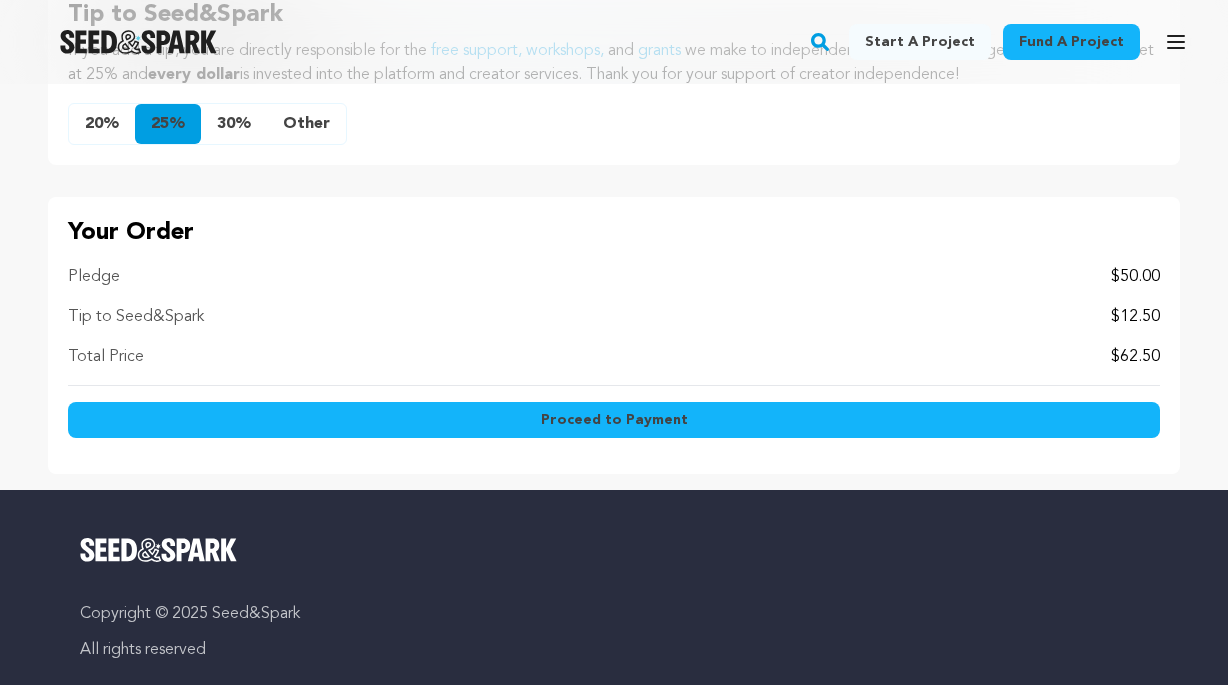 scroll, scrollTop: 2692, scrollLeft: 0, axis: vertical 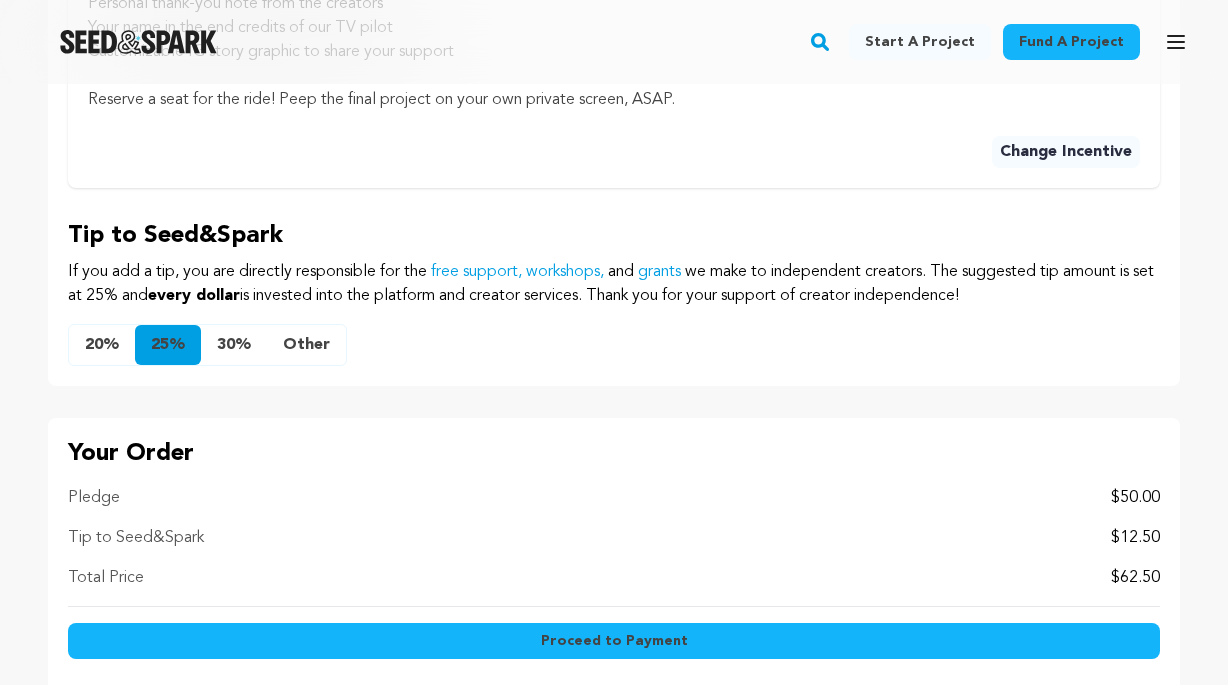 click on "Other" at bounding box center (306, 345) 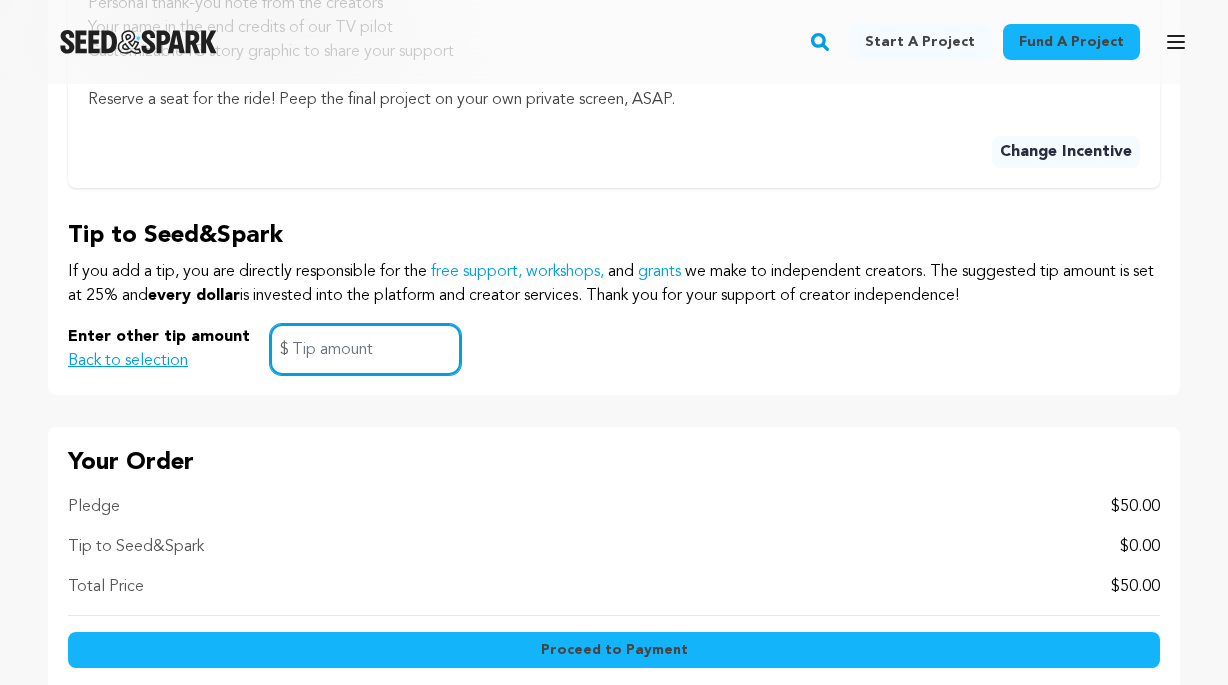 click at bounding box center (365, 349) 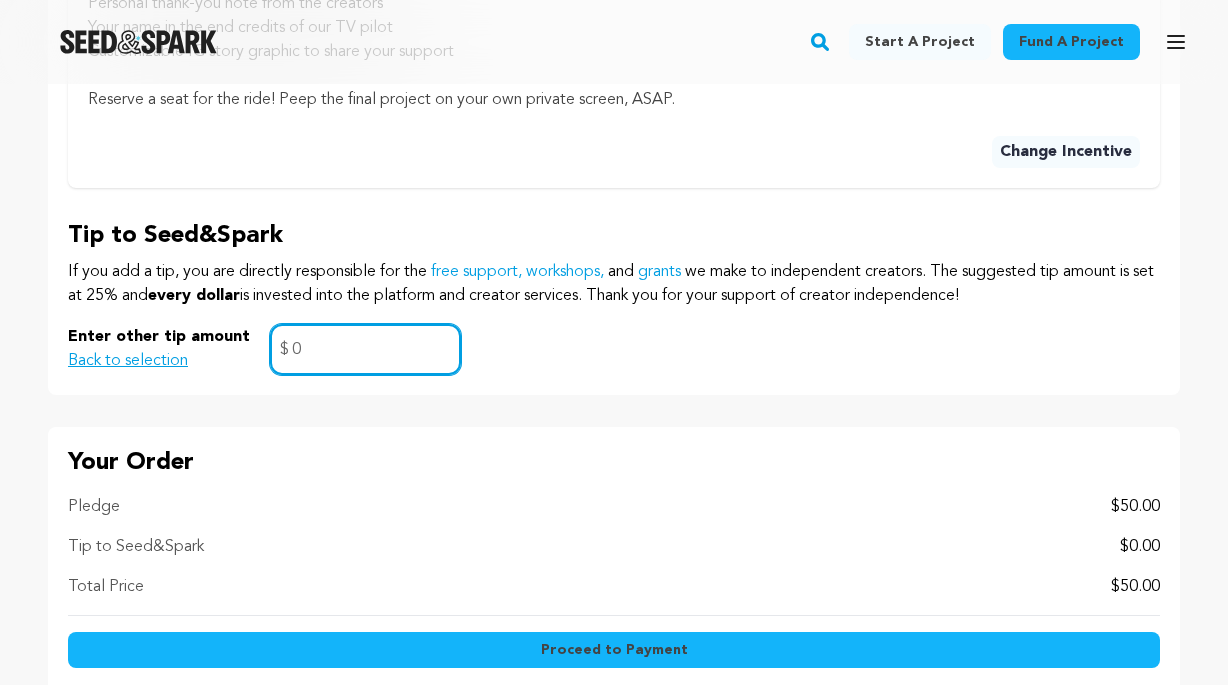 type on "0" 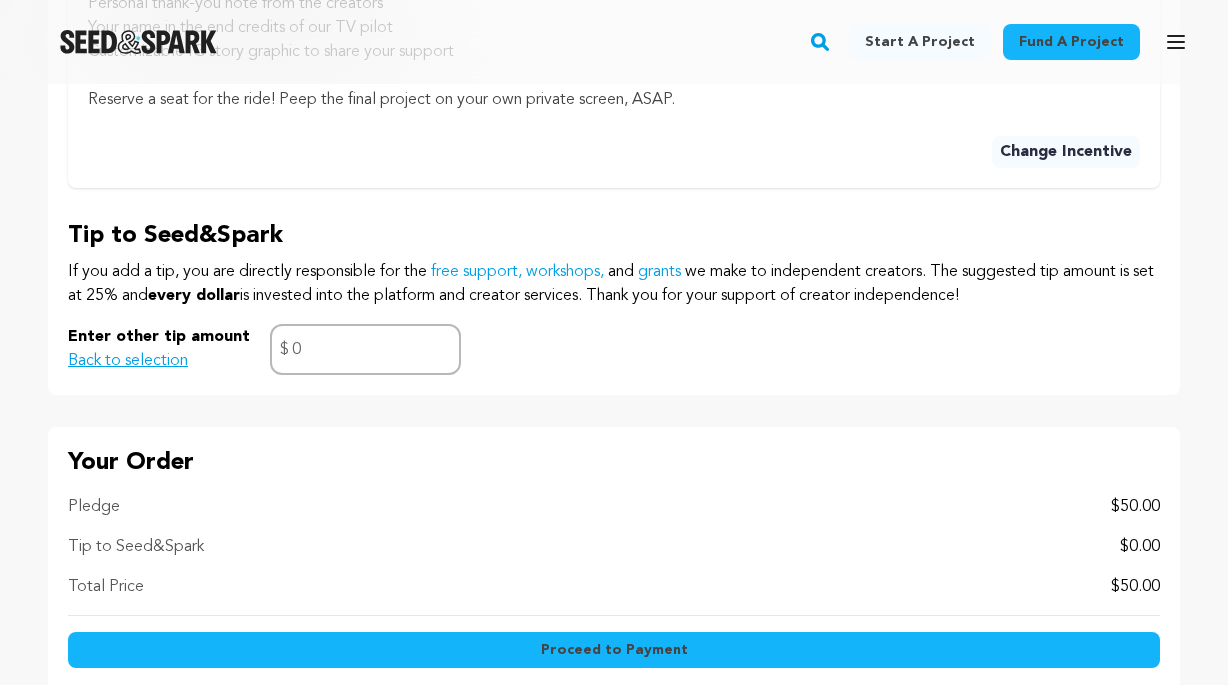 click on "Enter other tip amount
Back to selection
0
$" at bounding box center (614, 349) 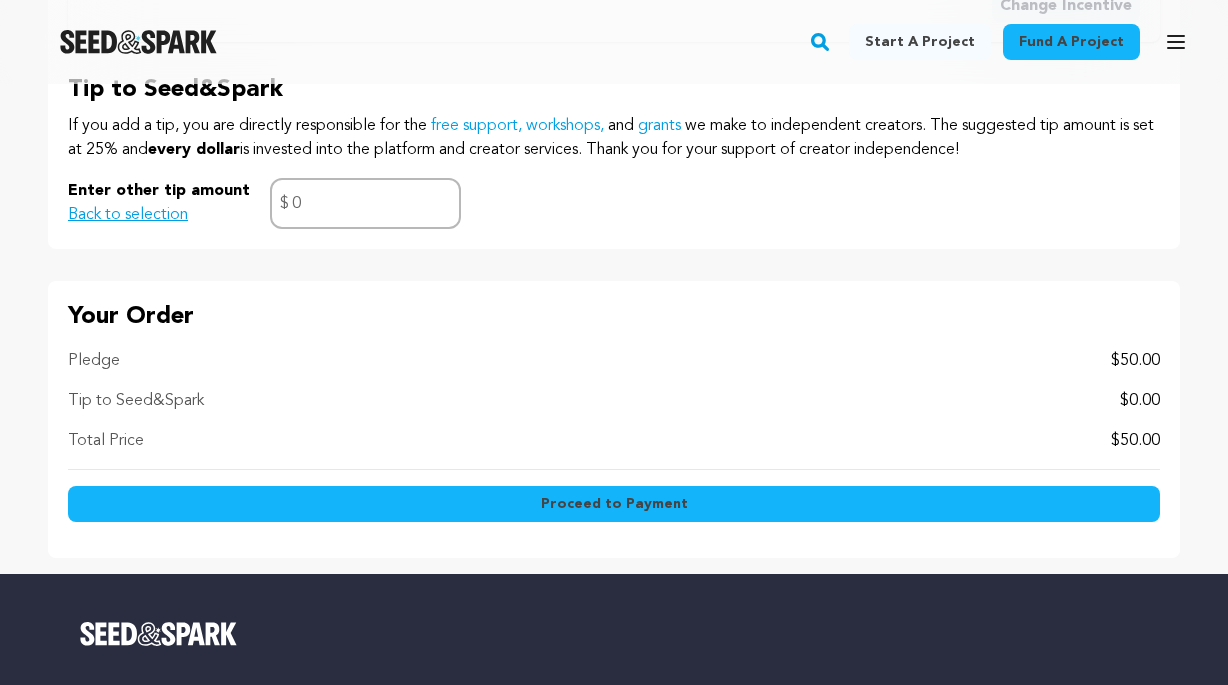 scroll, scrollTop: 2837, scrollLeft: 0, axis: vertical 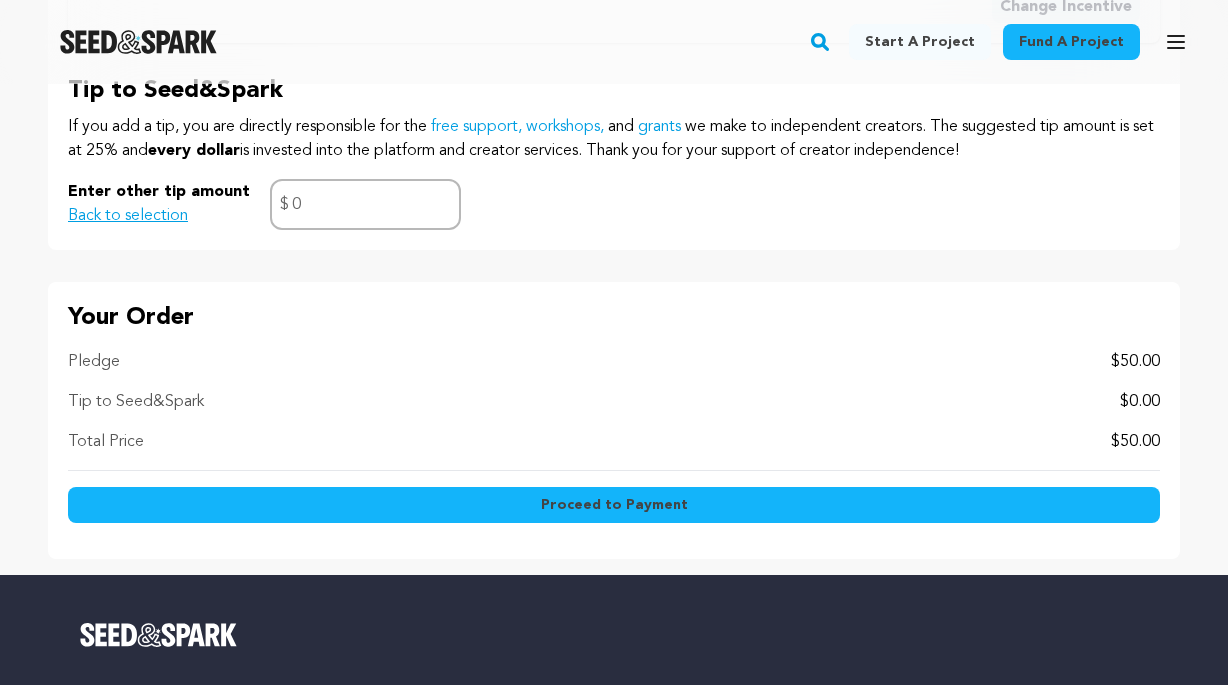 click on "Proceed to Payment" at bounding box center [614, 505] 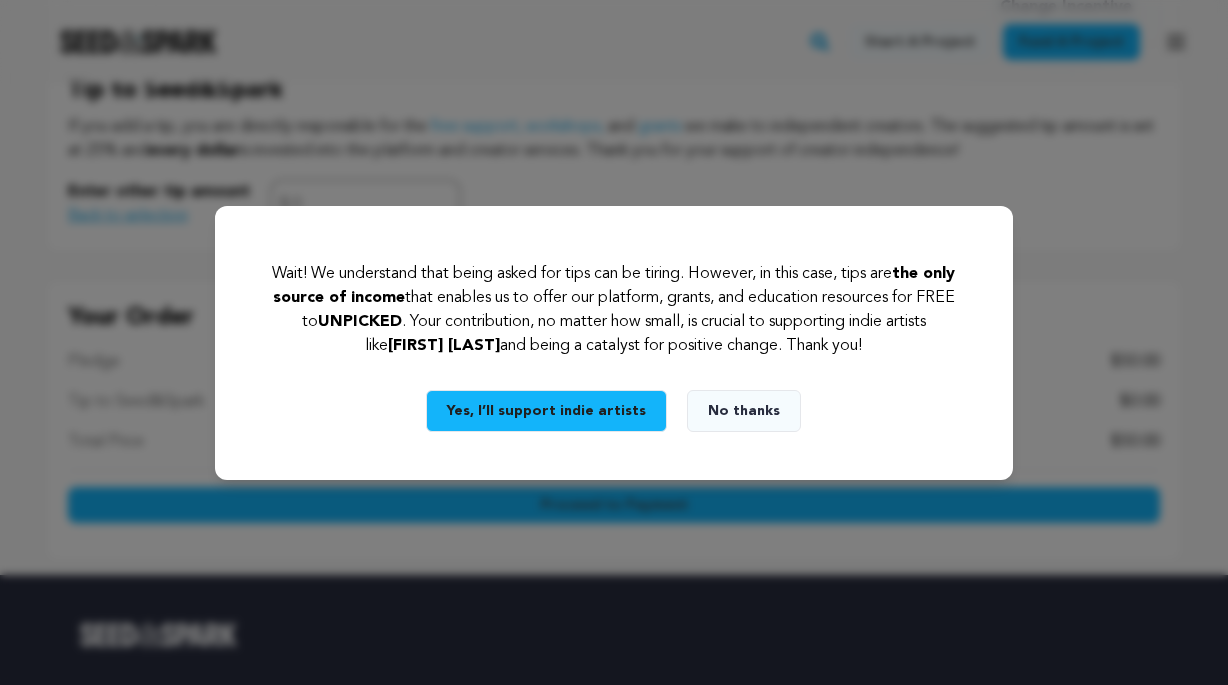 click on "No thanks" at bounding box center [744, 411] 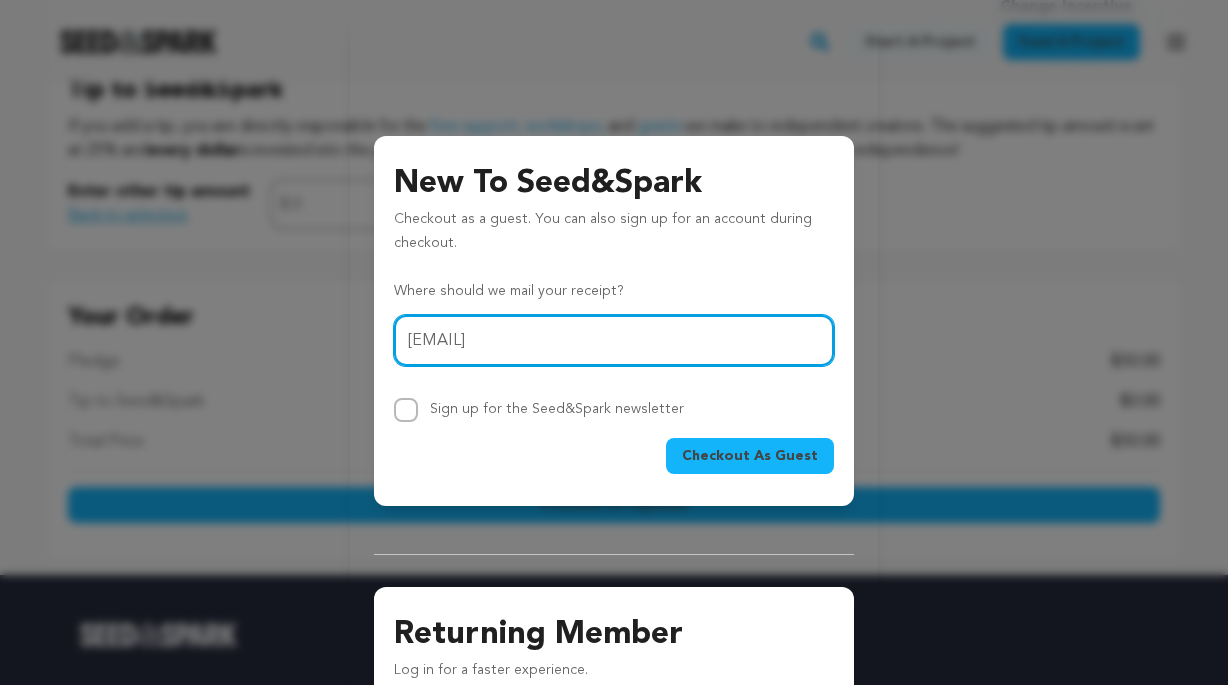 type on "[EMAIL]" 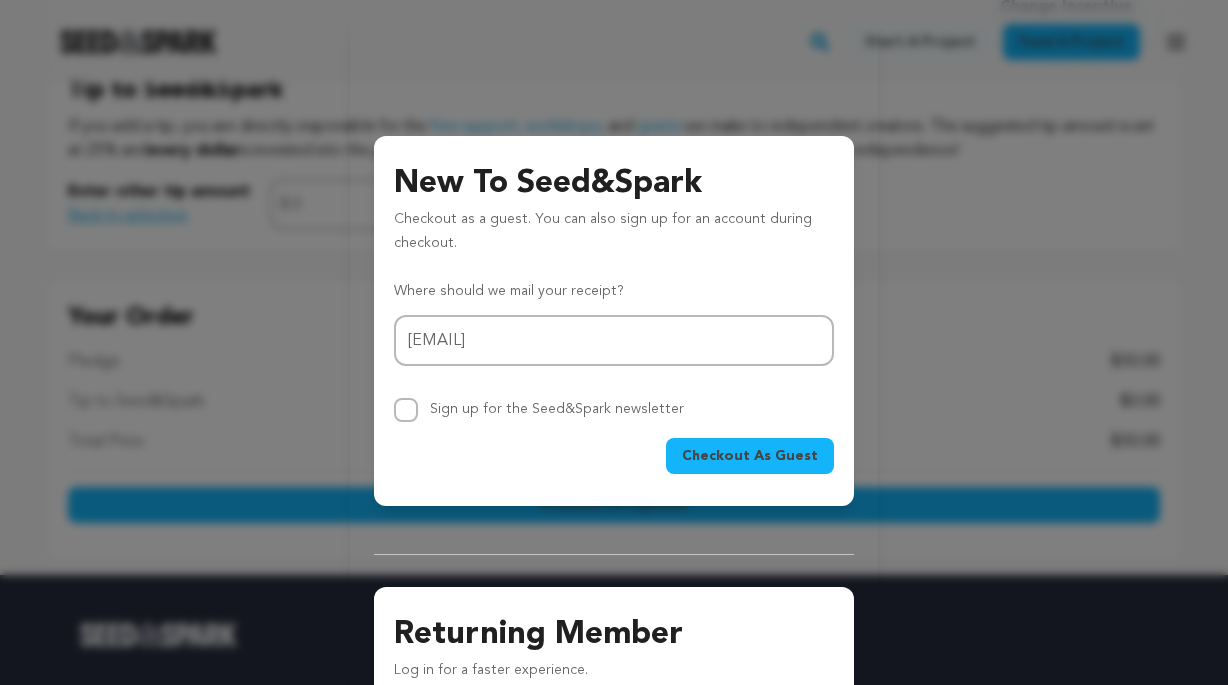 click on "Checkout As Guest" at bounding box center [750, 456] 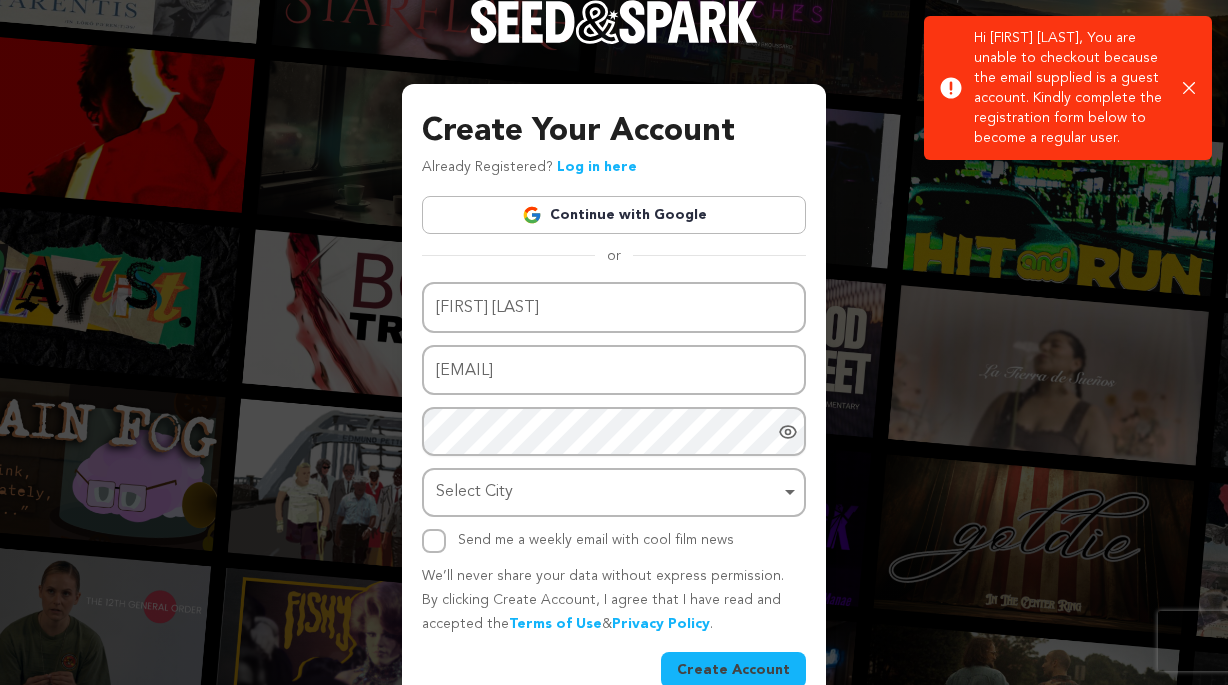 scroll, scrollTop: 35, scrollLeft: 0, axis: vertical 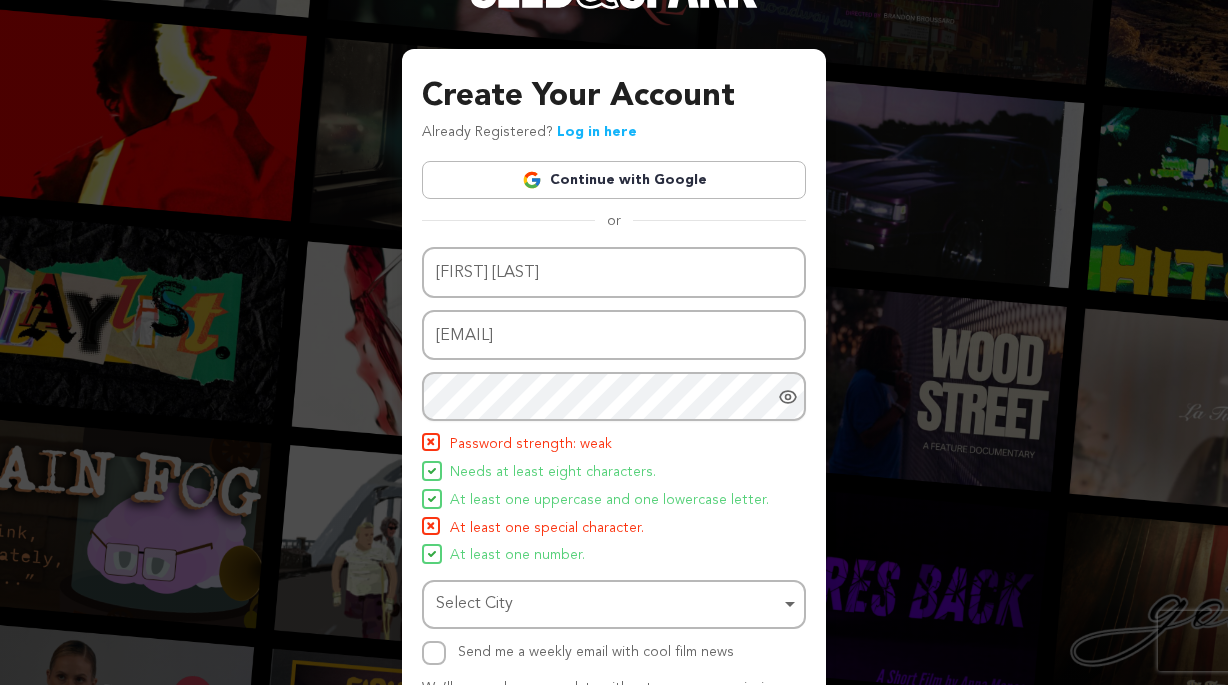 click on "Continue with Google" at bounding box center (614, 180) 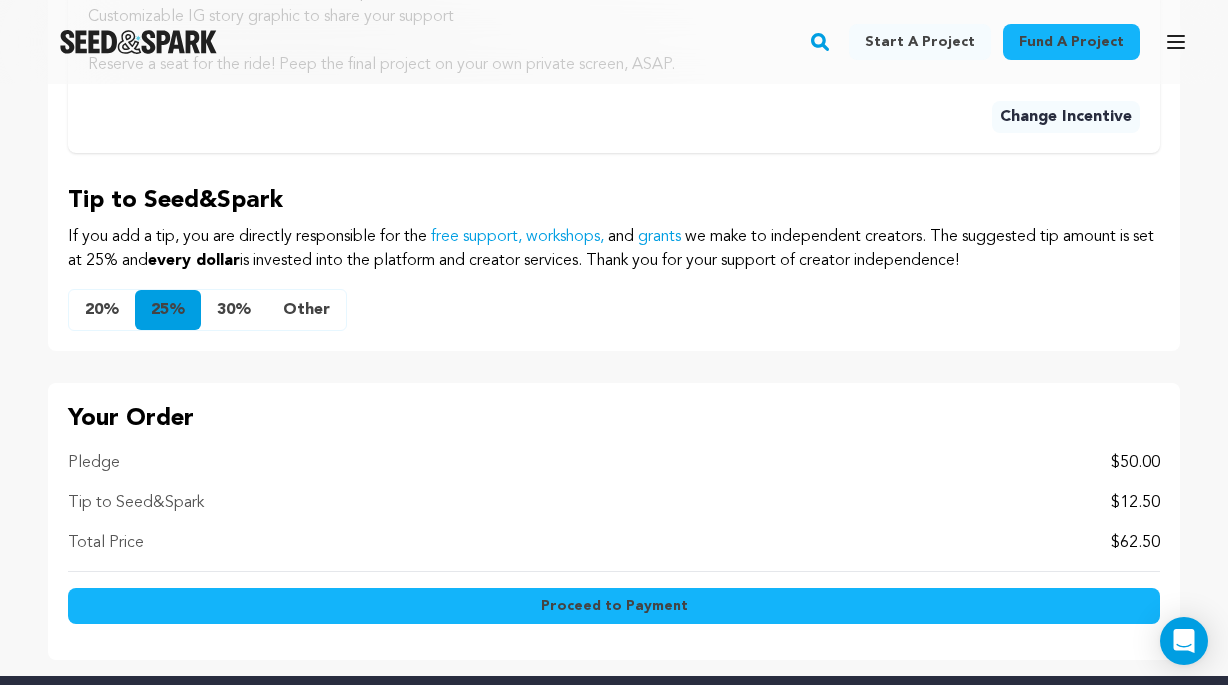 scroll, scrollTop: 2589, scrollLeft: 0, axis: vertical 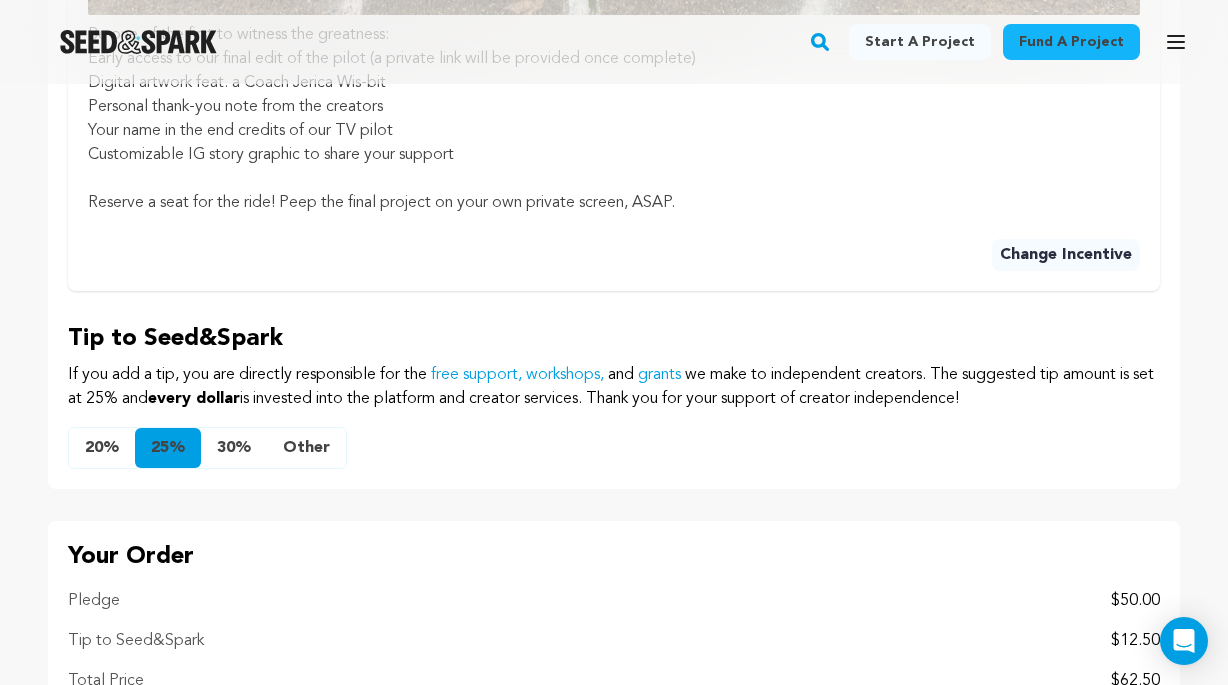 click on "Other" at bounding box center (306, 448) 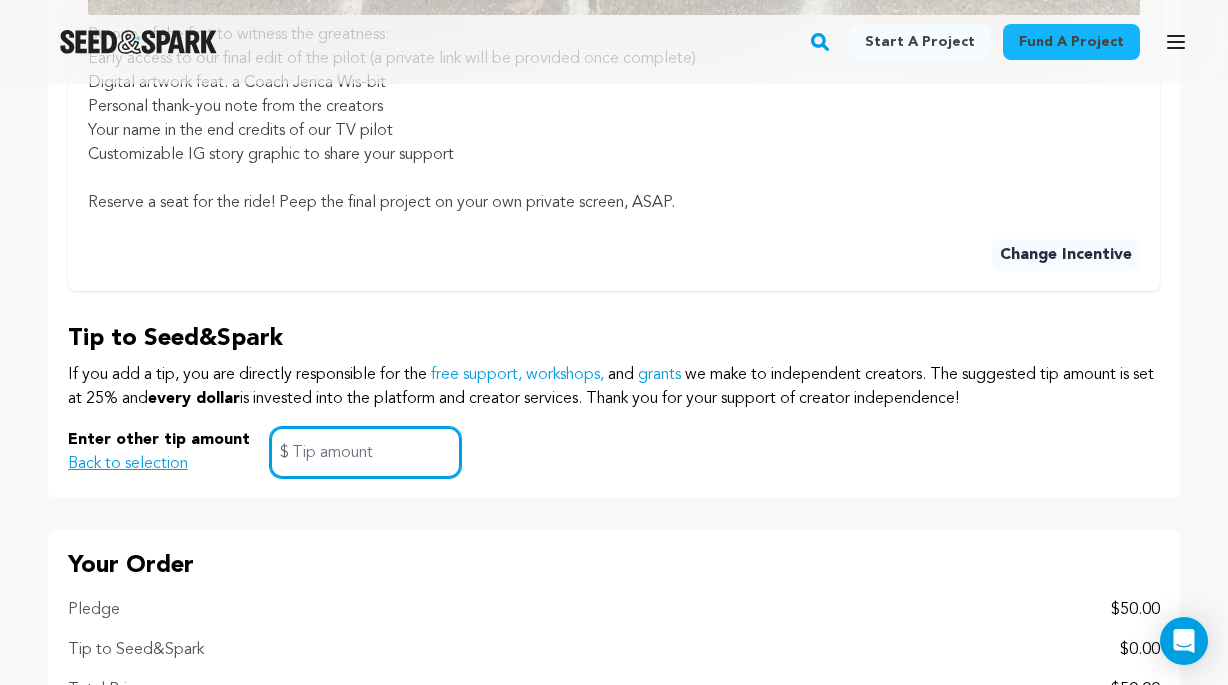 click at bounding box center (365, 452) 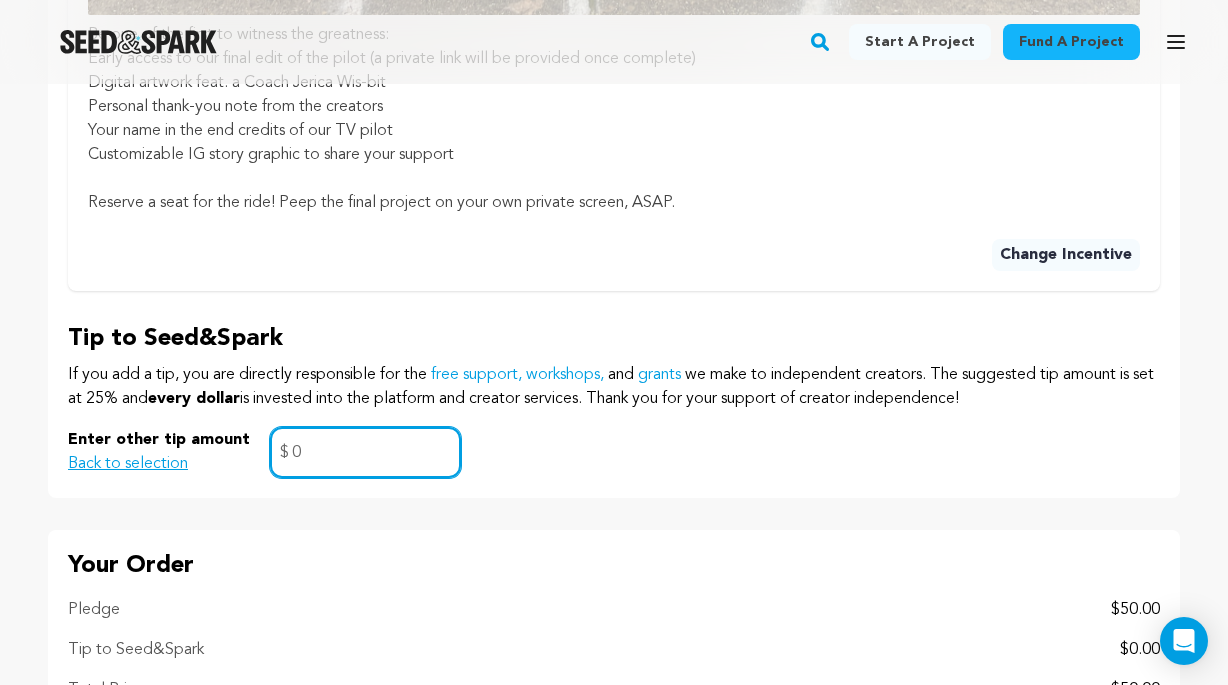 type on "0" 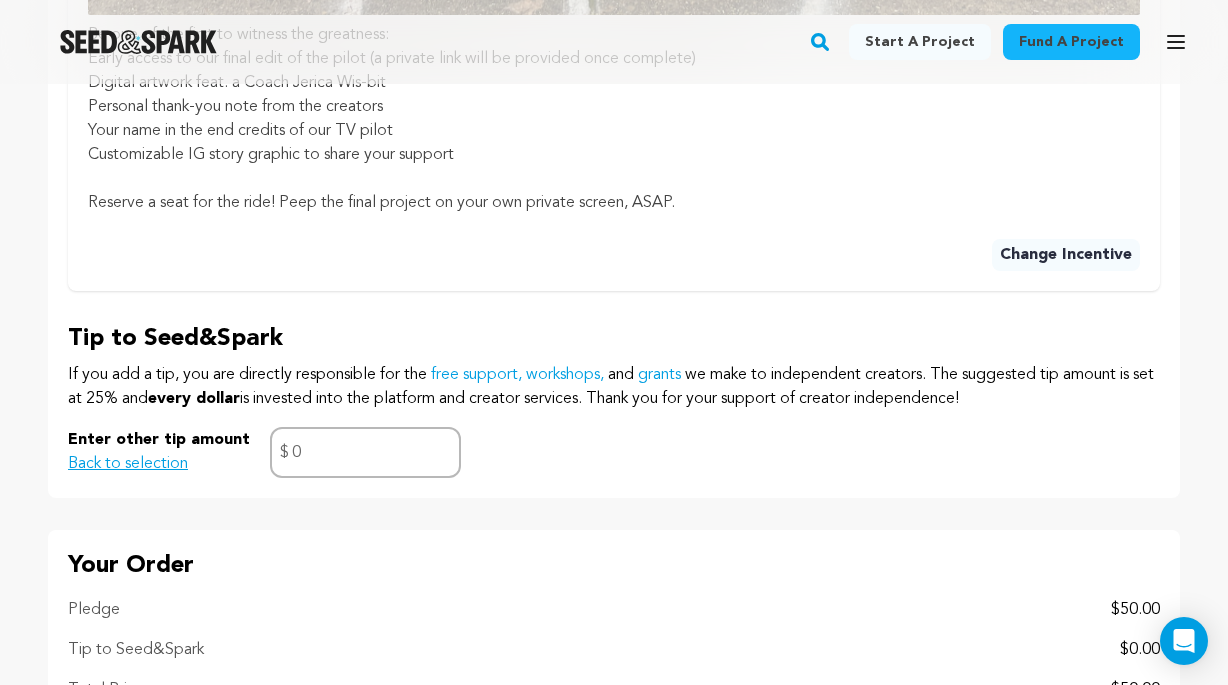click on "Enter other tip amount
Back to selection
0
$" at bounding box center [614, 452] 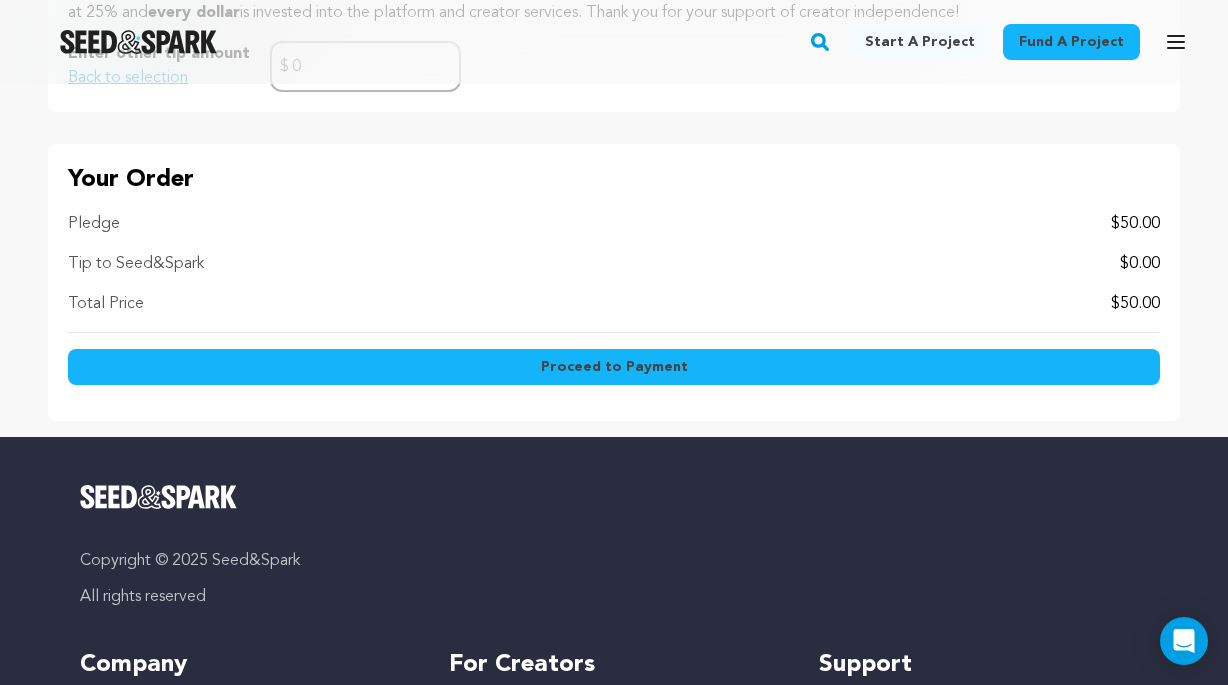 scroll, scrollTop: 3060, scrollLeft: 0, axis: vertical 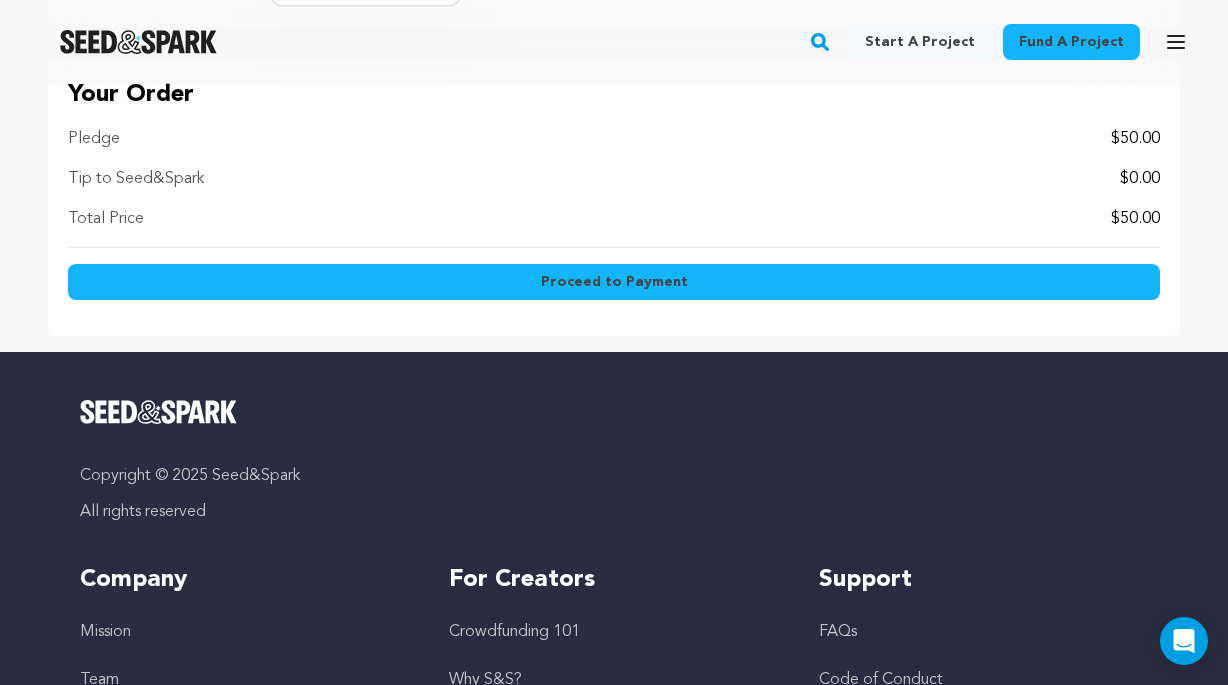 click on "Proceed to Payment" at bounding box center (614, 282) 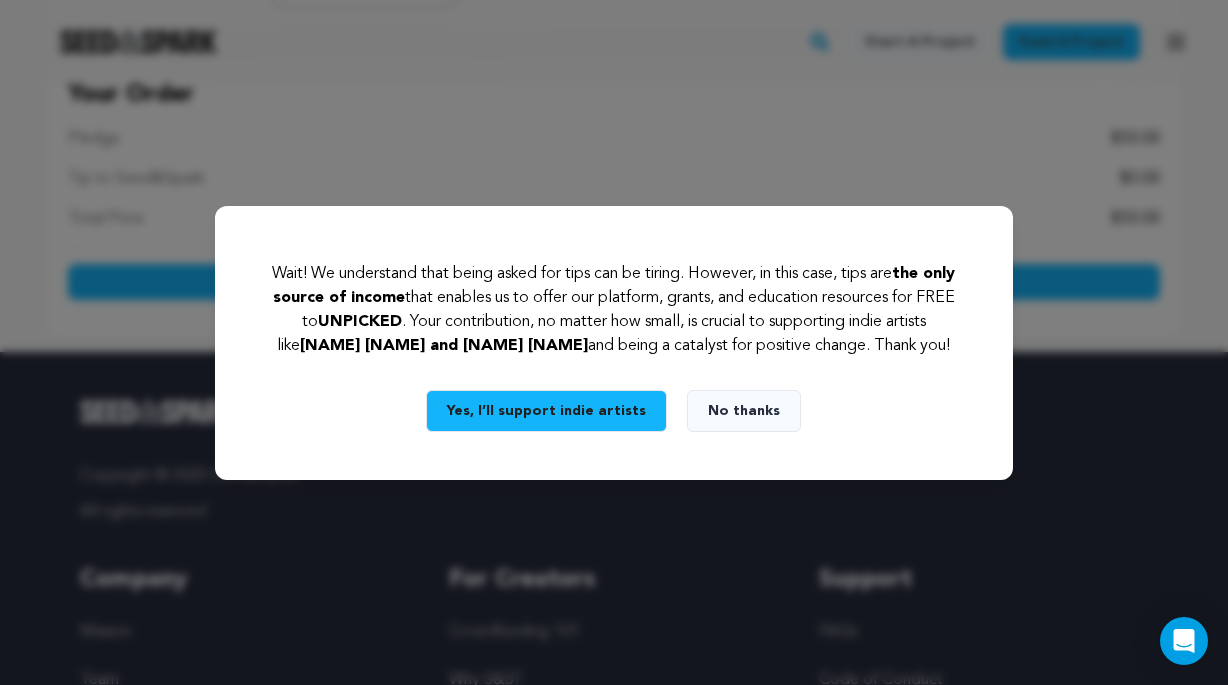 click on "No thanks" at bounding box center (744, 411) 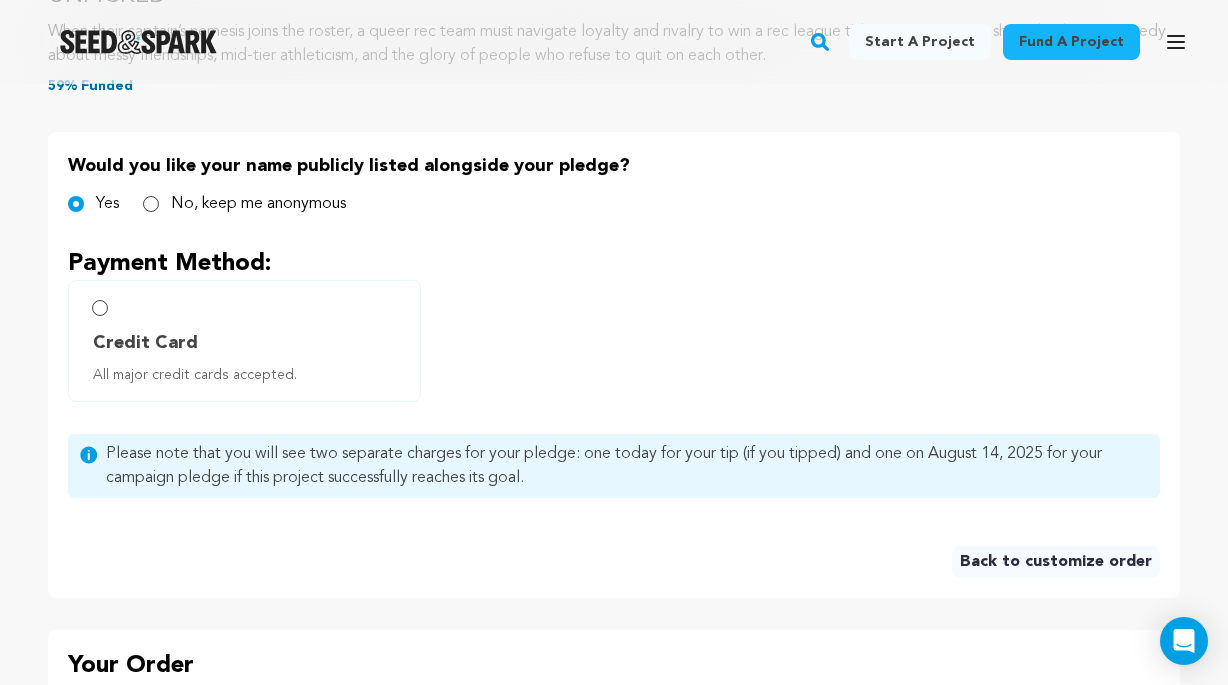 scroll, scrollTop: 945, scrollLeft: 0, axis: vertical 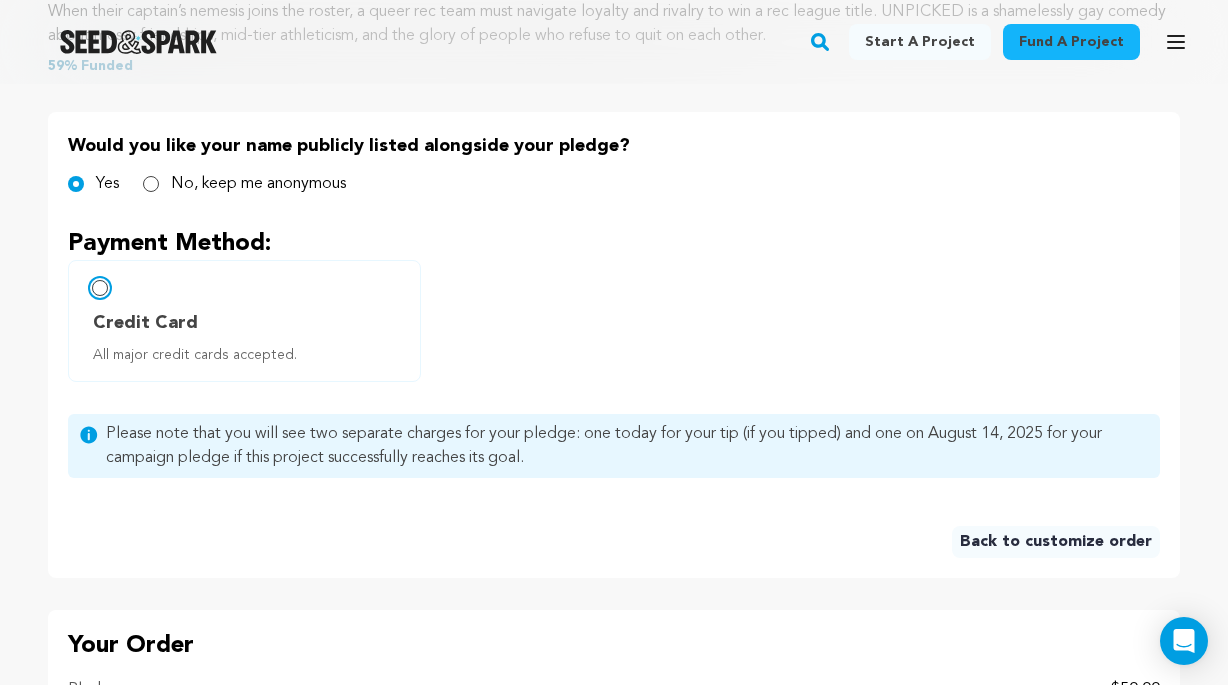 click on "Credit Card
All major credit cards accepted." at bounding box center [100, 288] 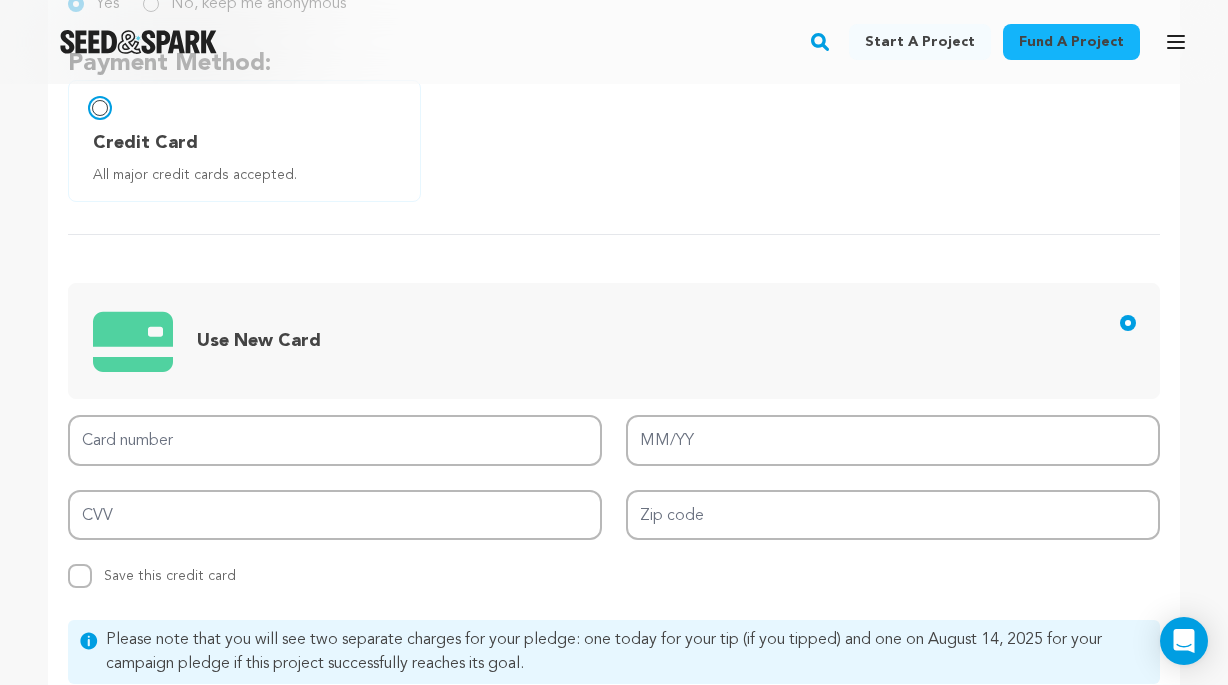 scroll, scrollTop: 1249, scrollLeft: 0, axis: vertical 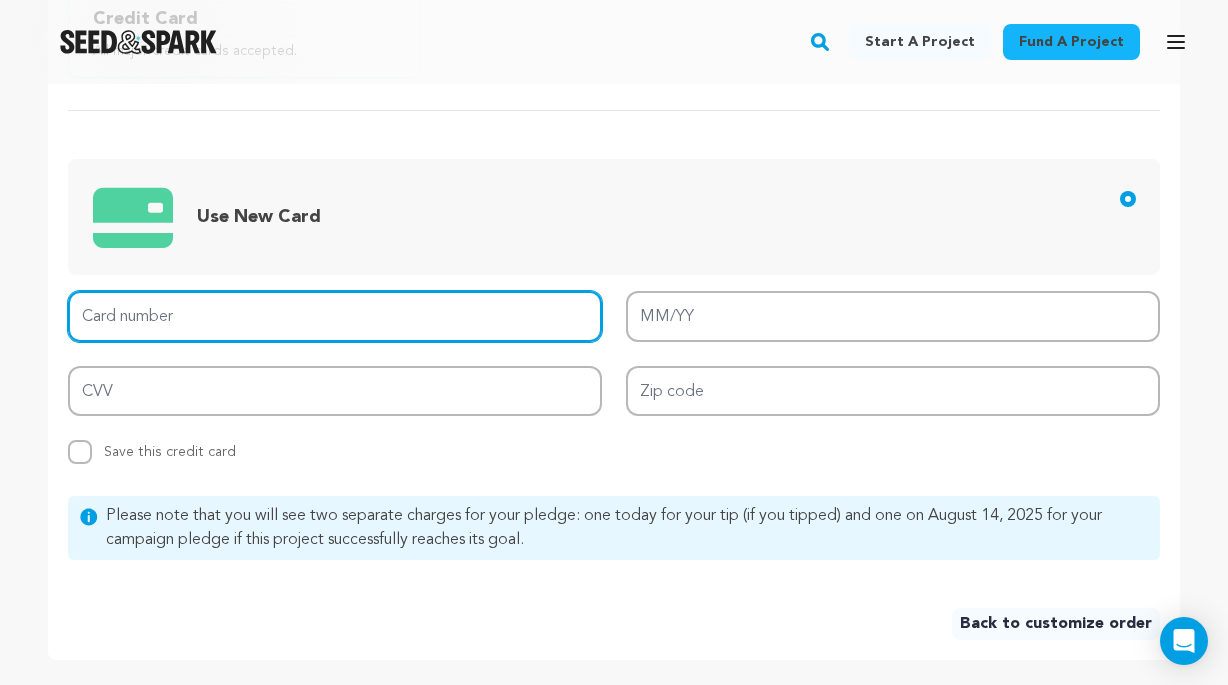 click on "Card number" at bounding box center [335, 316] 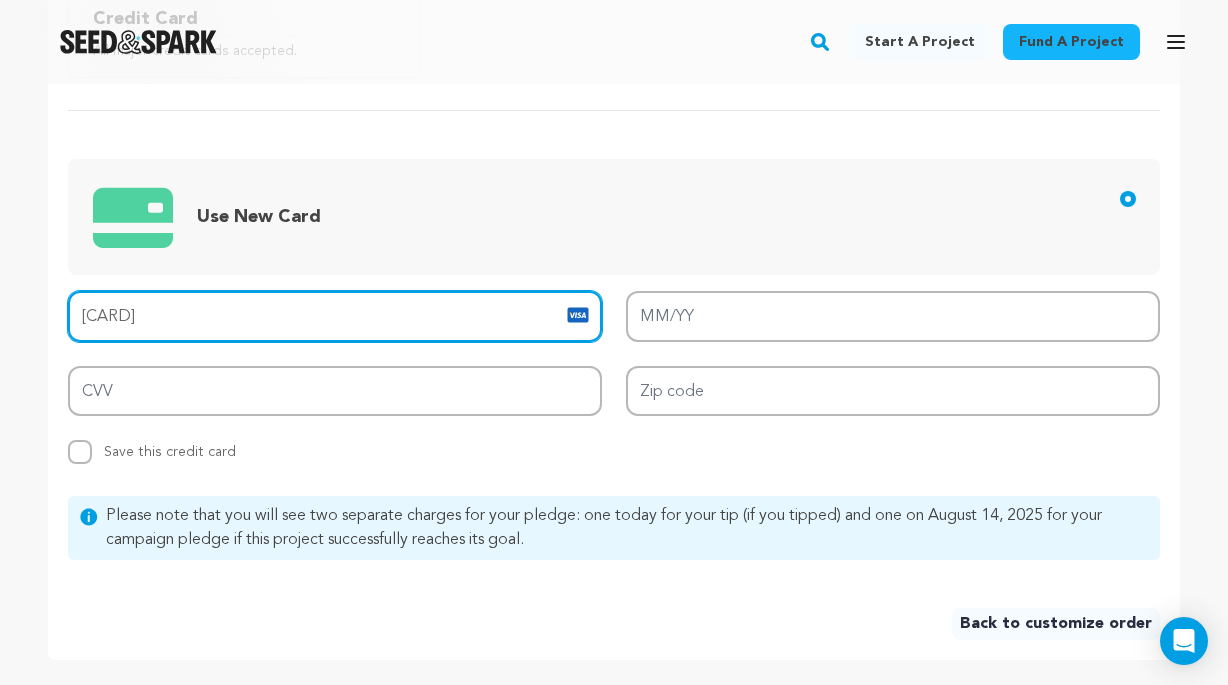 type on "[CARD]" 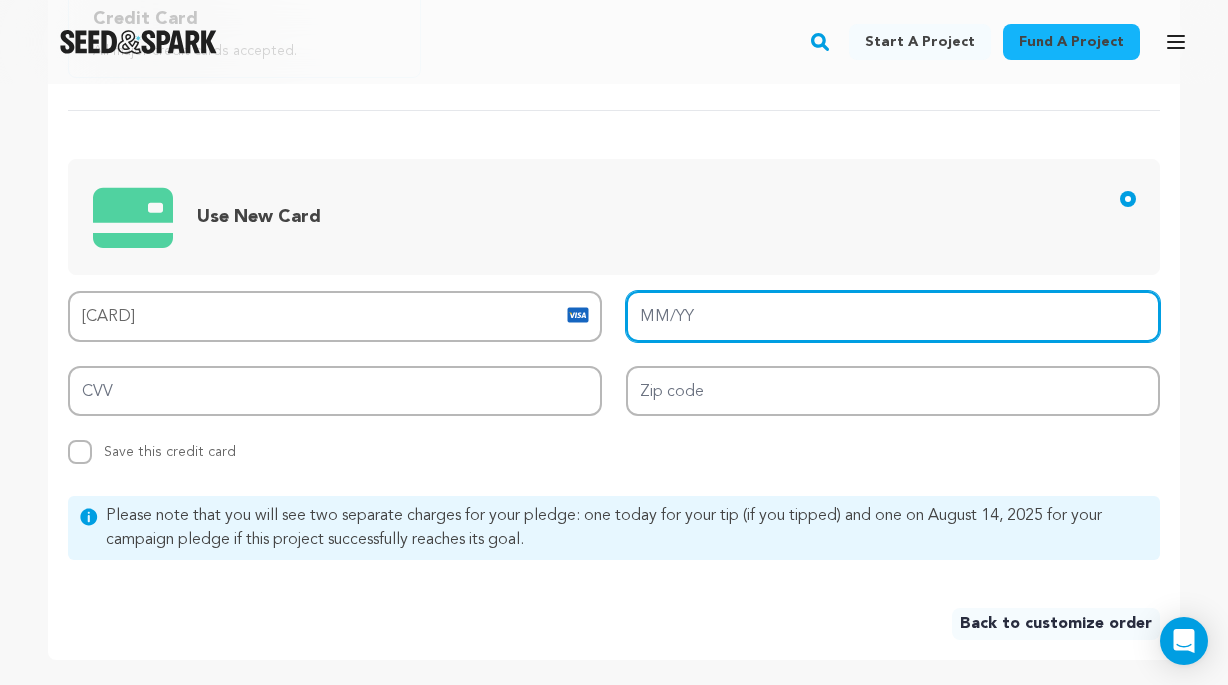click on "MM/YY" at bounding box center [893, 316] 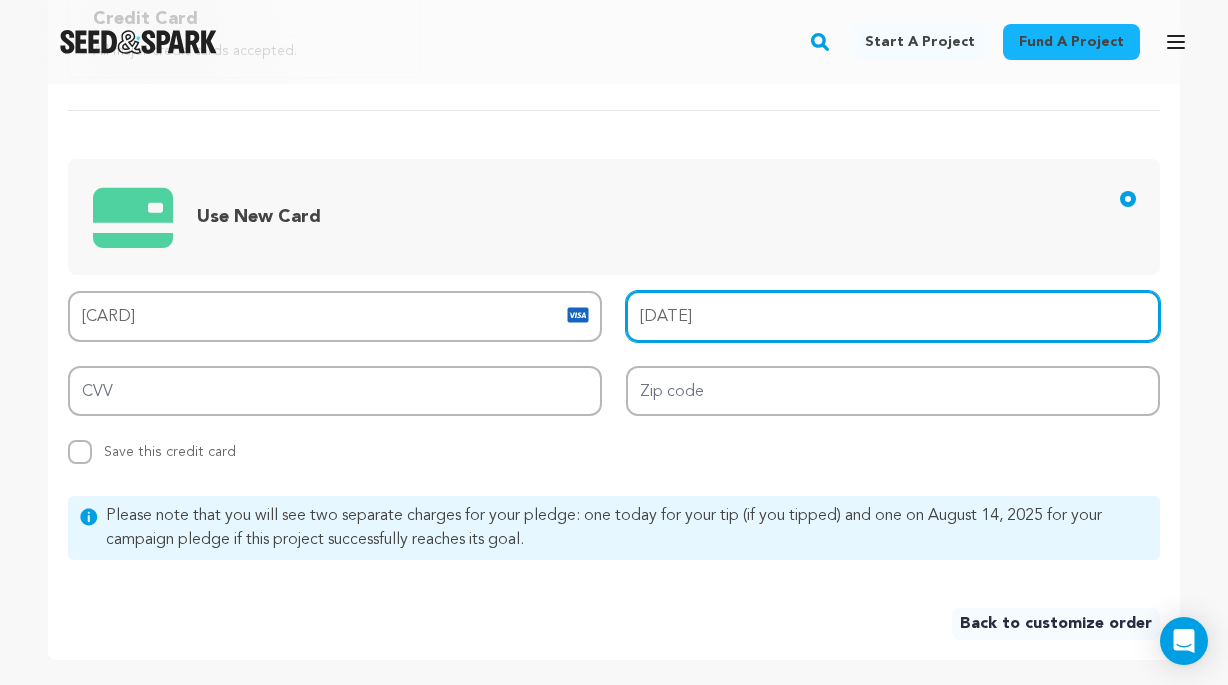 type on "[DATE]" 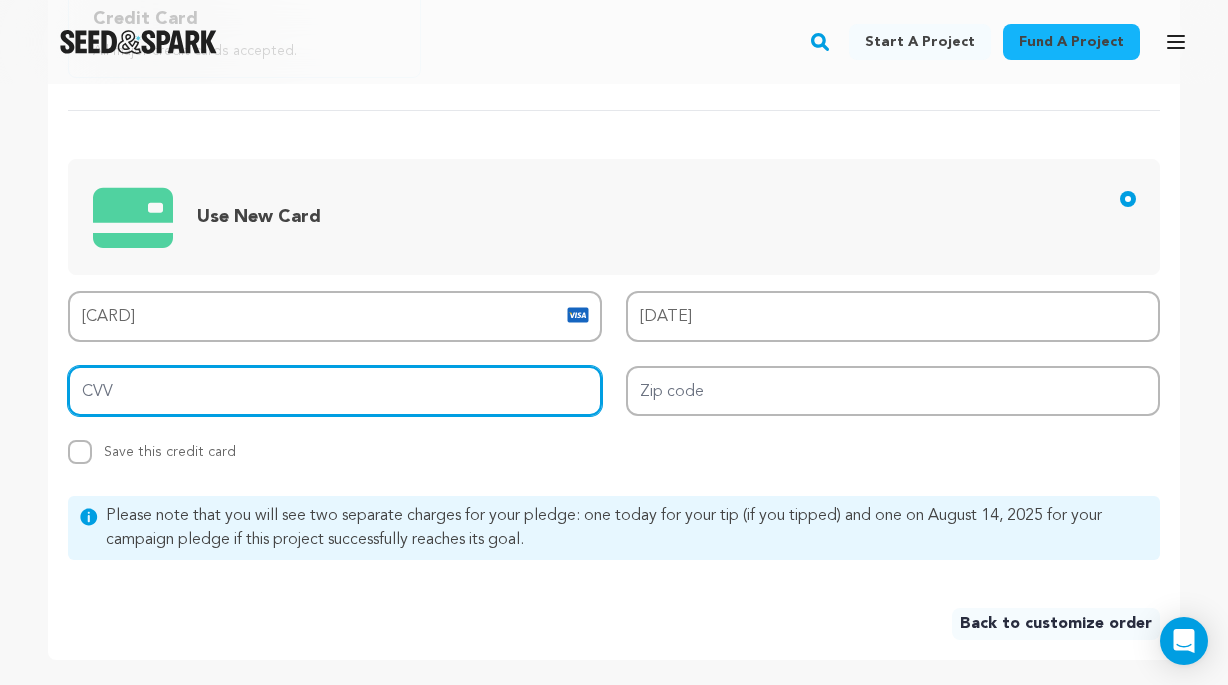 click on "CVV" at bounding box center [335, 391] 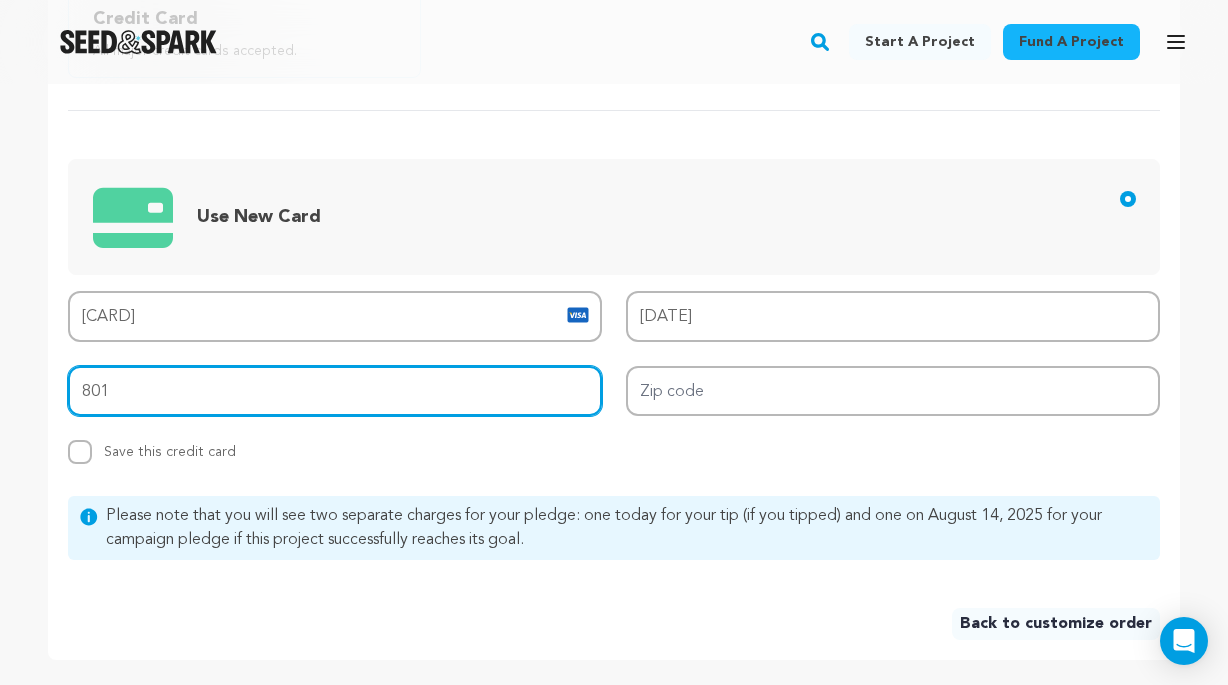 type on "801" 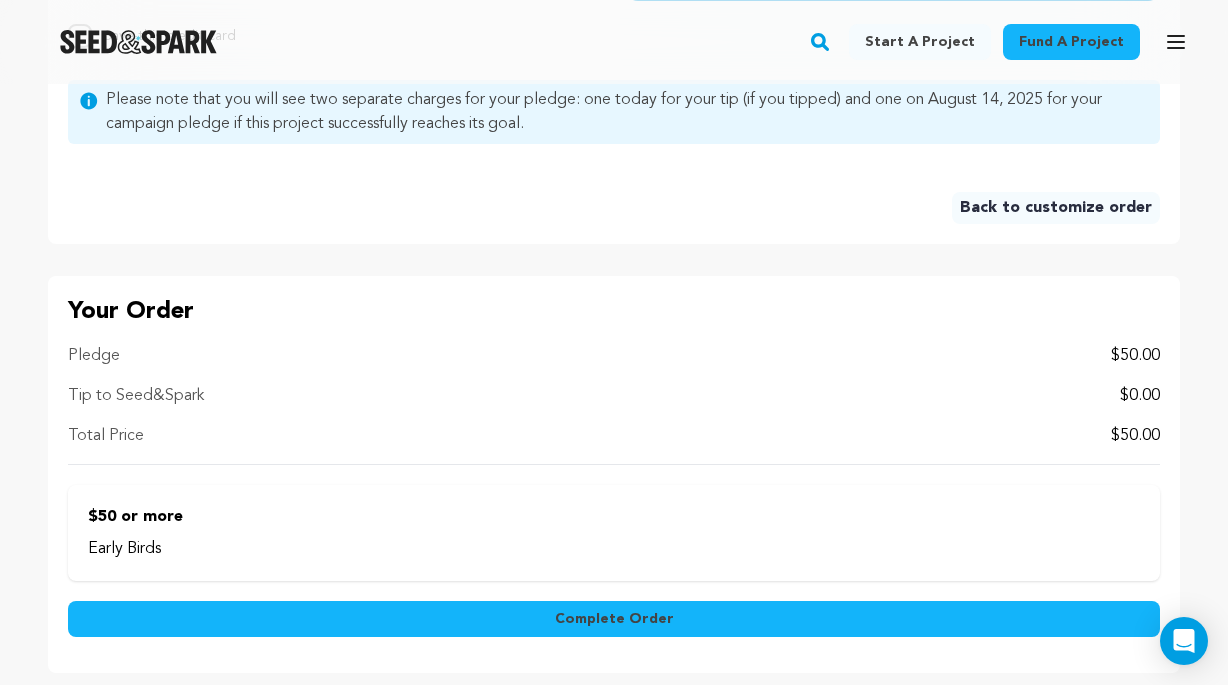scroll, scrollTop: 1955, scrollLeft: 0, axis: vertical 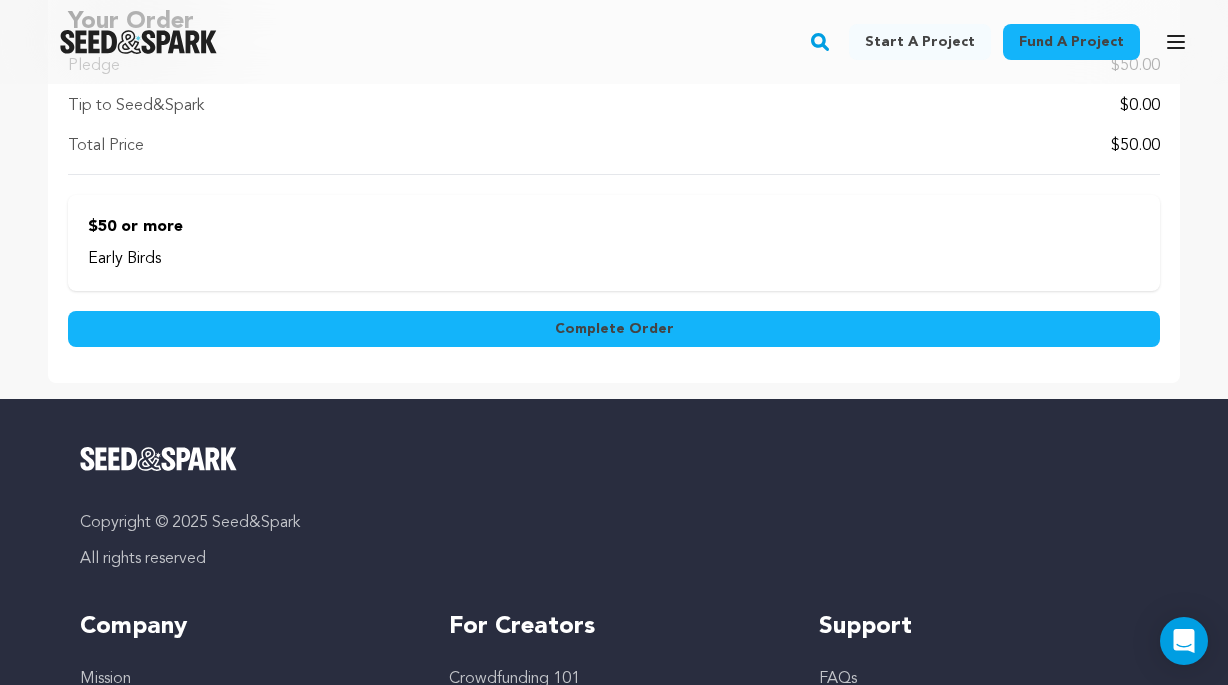 type on "[POSTAL]" 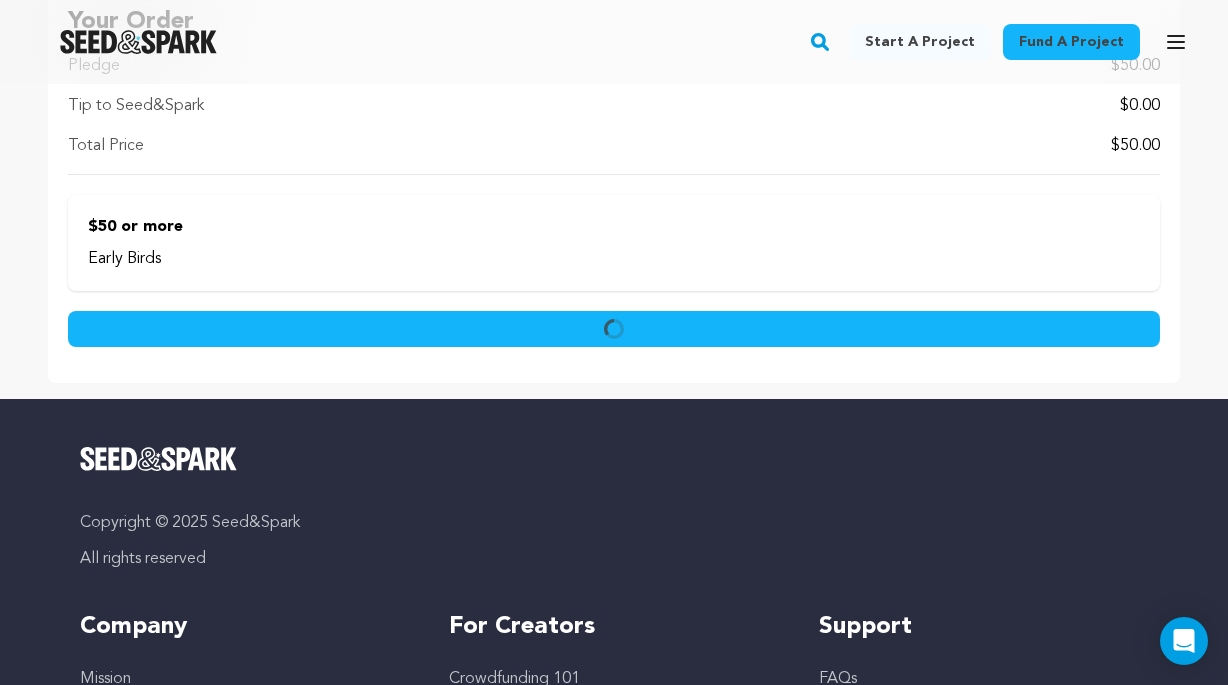 scroll, scrollTop: 1853, scrollLeft: 0, axis: vertical 